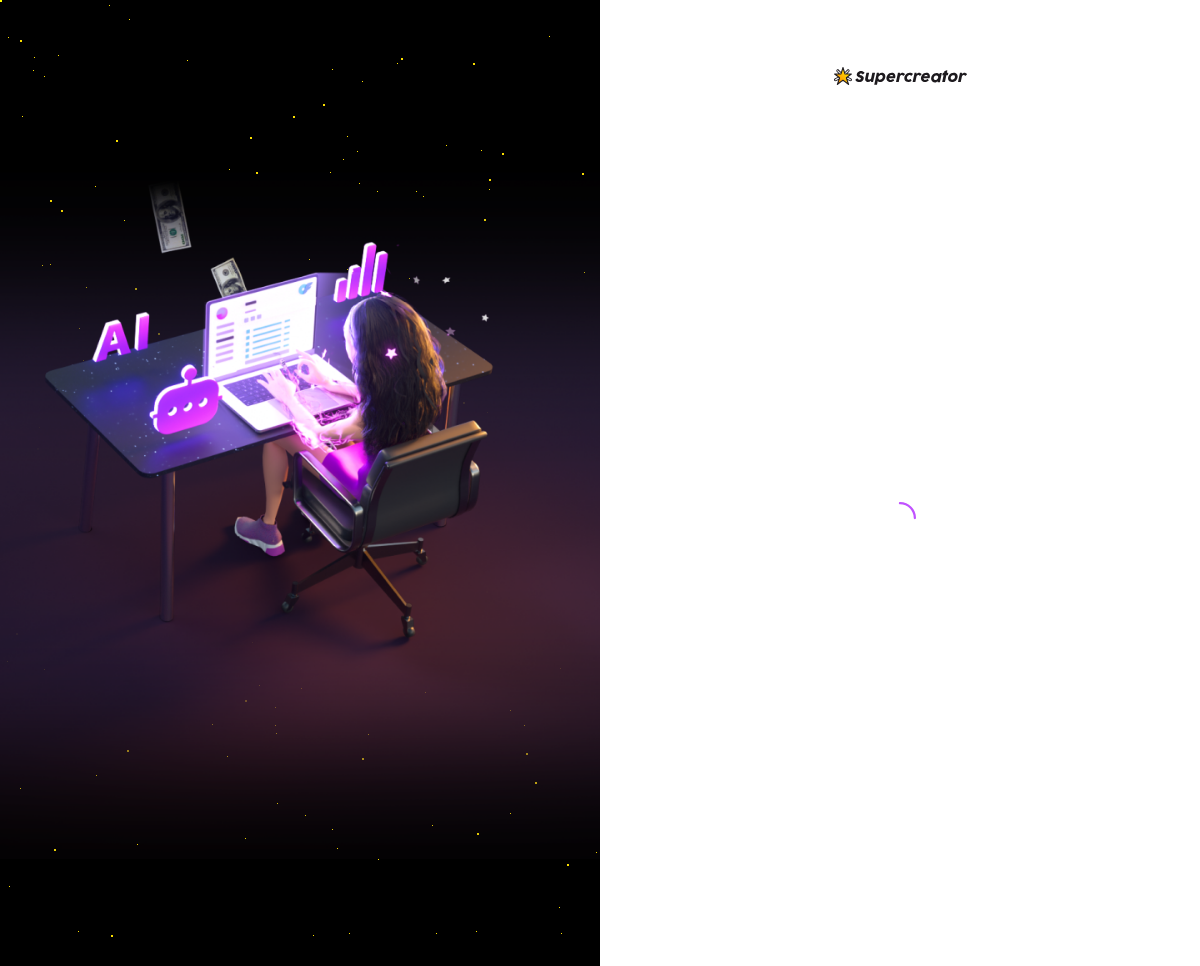scroll, scrollTop: 0, scrollLeft: 0, axis: both 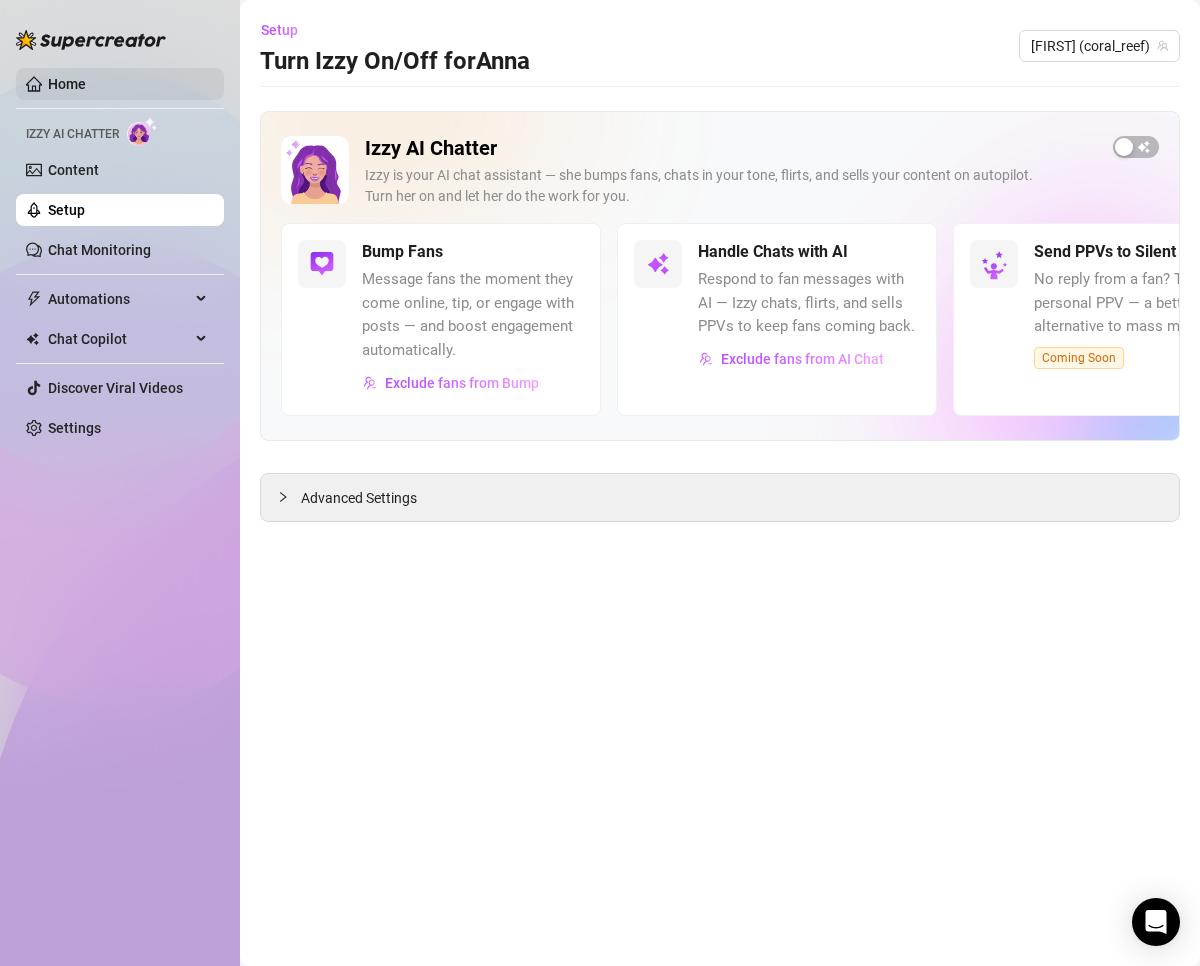 click on "Home" at bounding box center (67, 84) 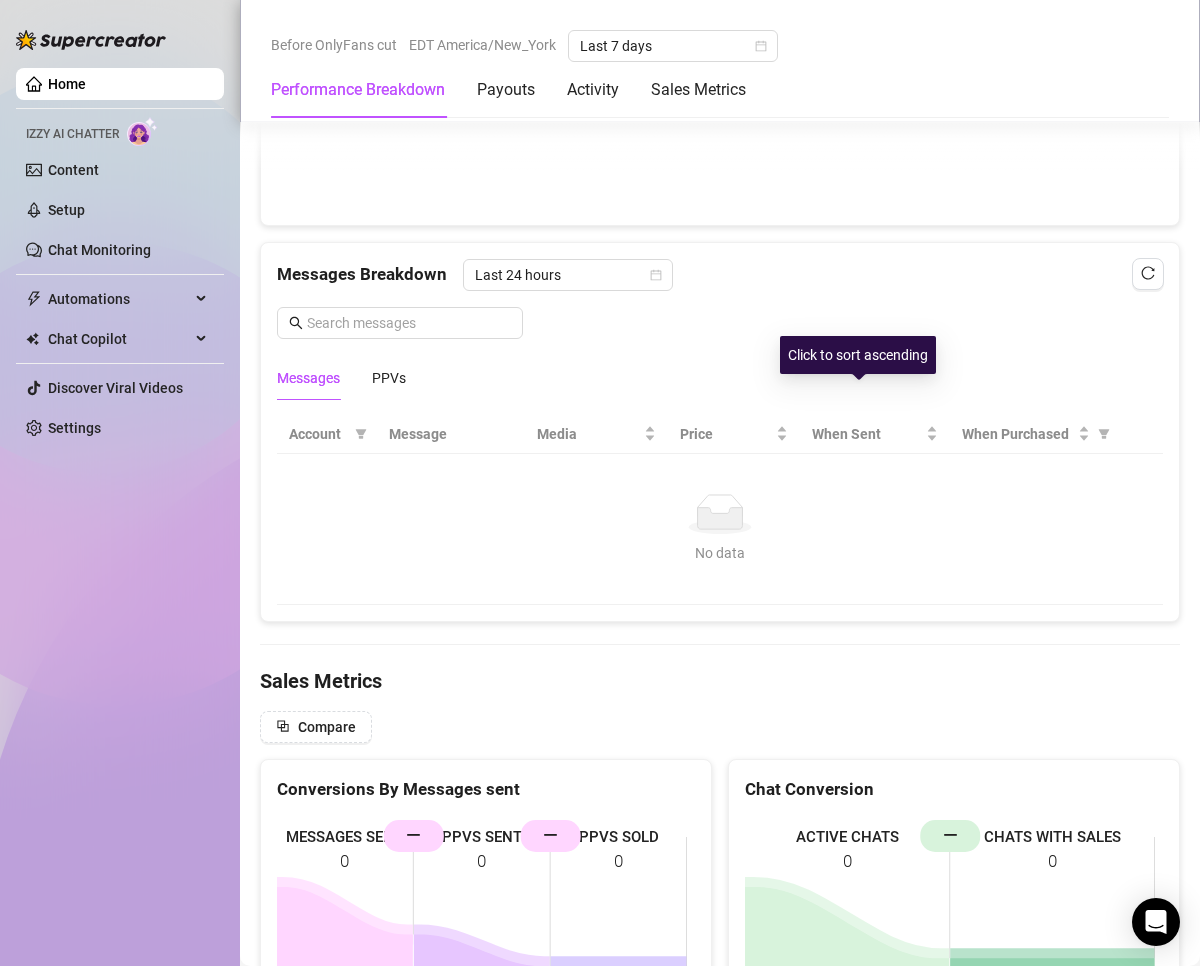 scroll, scrollTop: 1576, scrollLeft: 0, axis: vertical 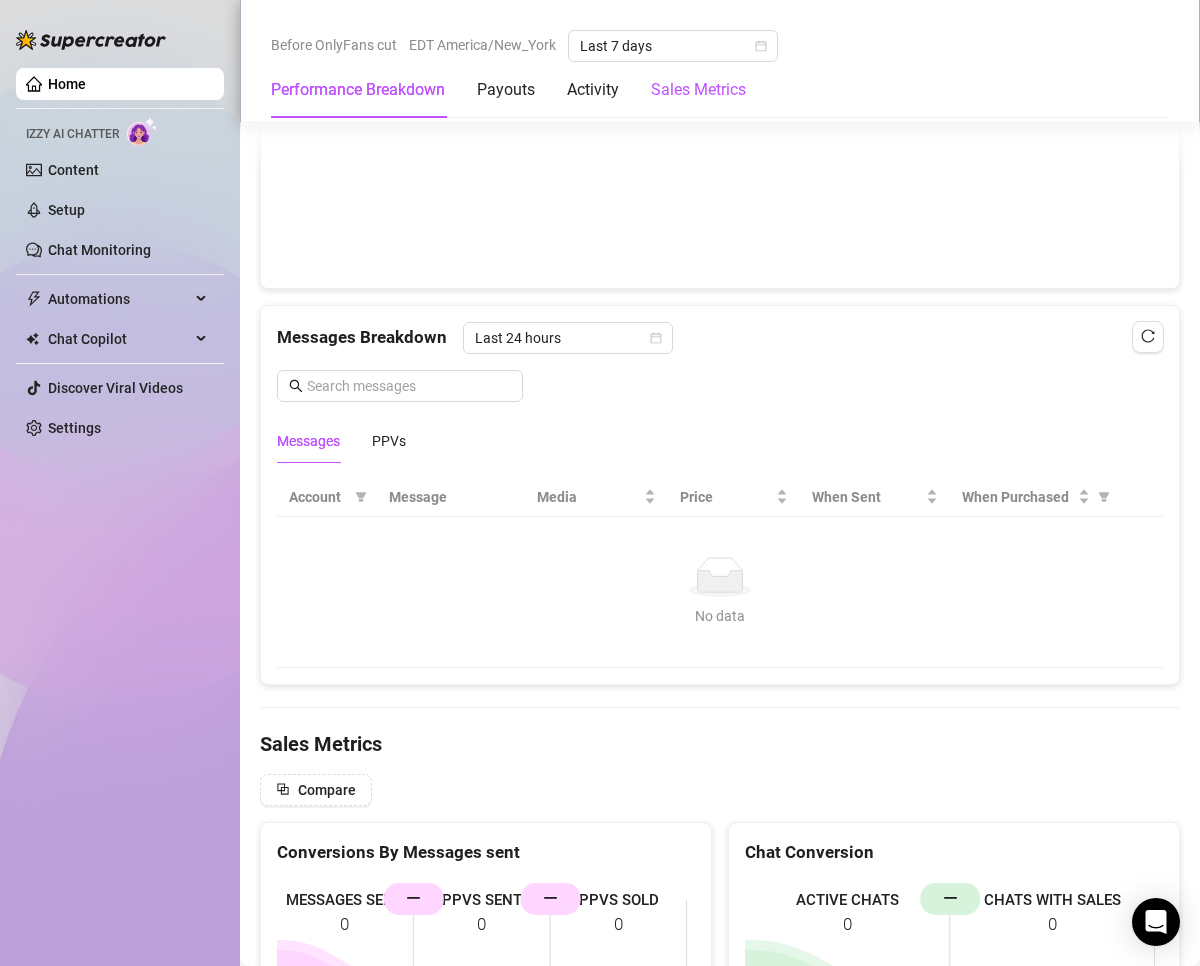 click on "Sales Metrics" at bounding box center [698, 90] 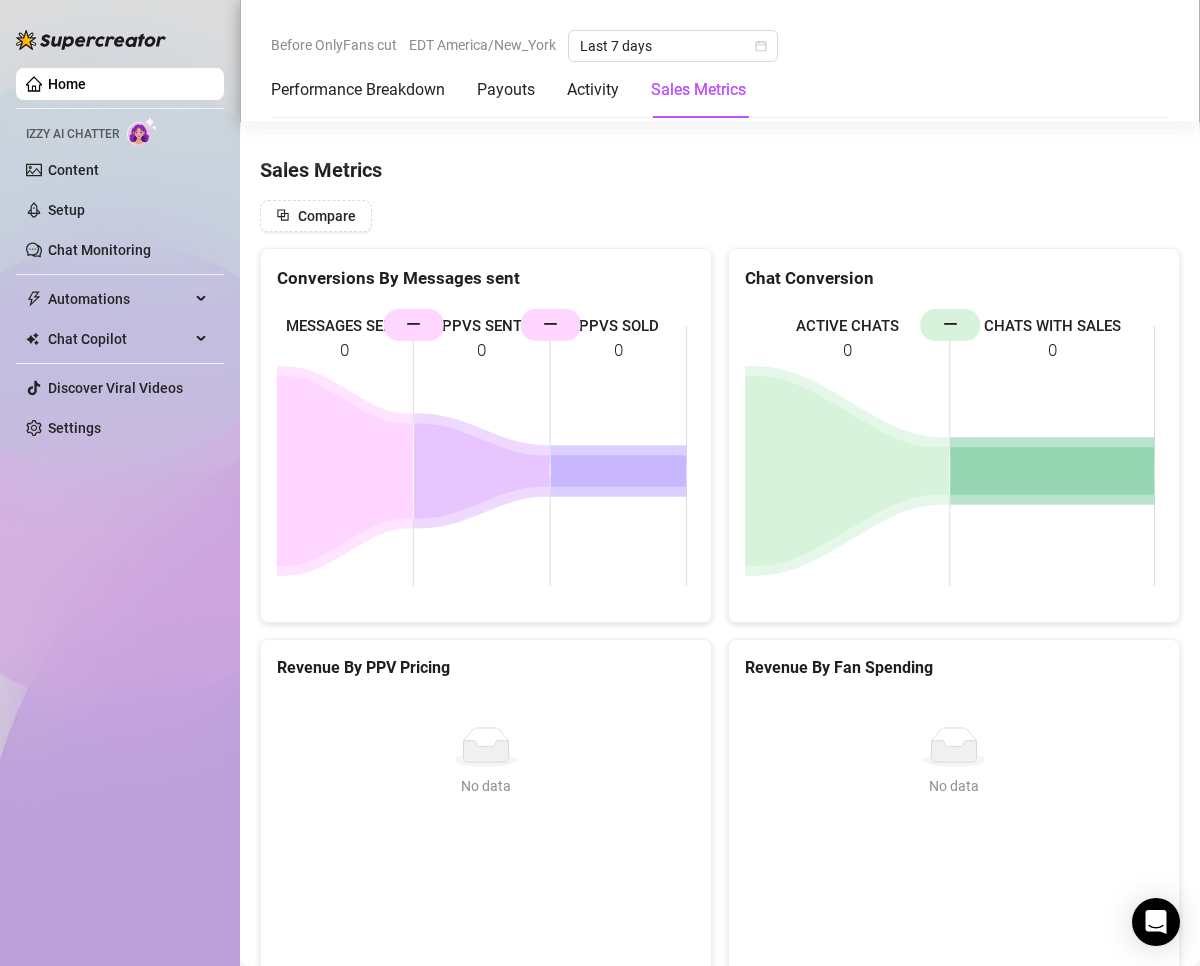 scroll, scrollTop: 2174, scrollLeft: 0, axis: vertical 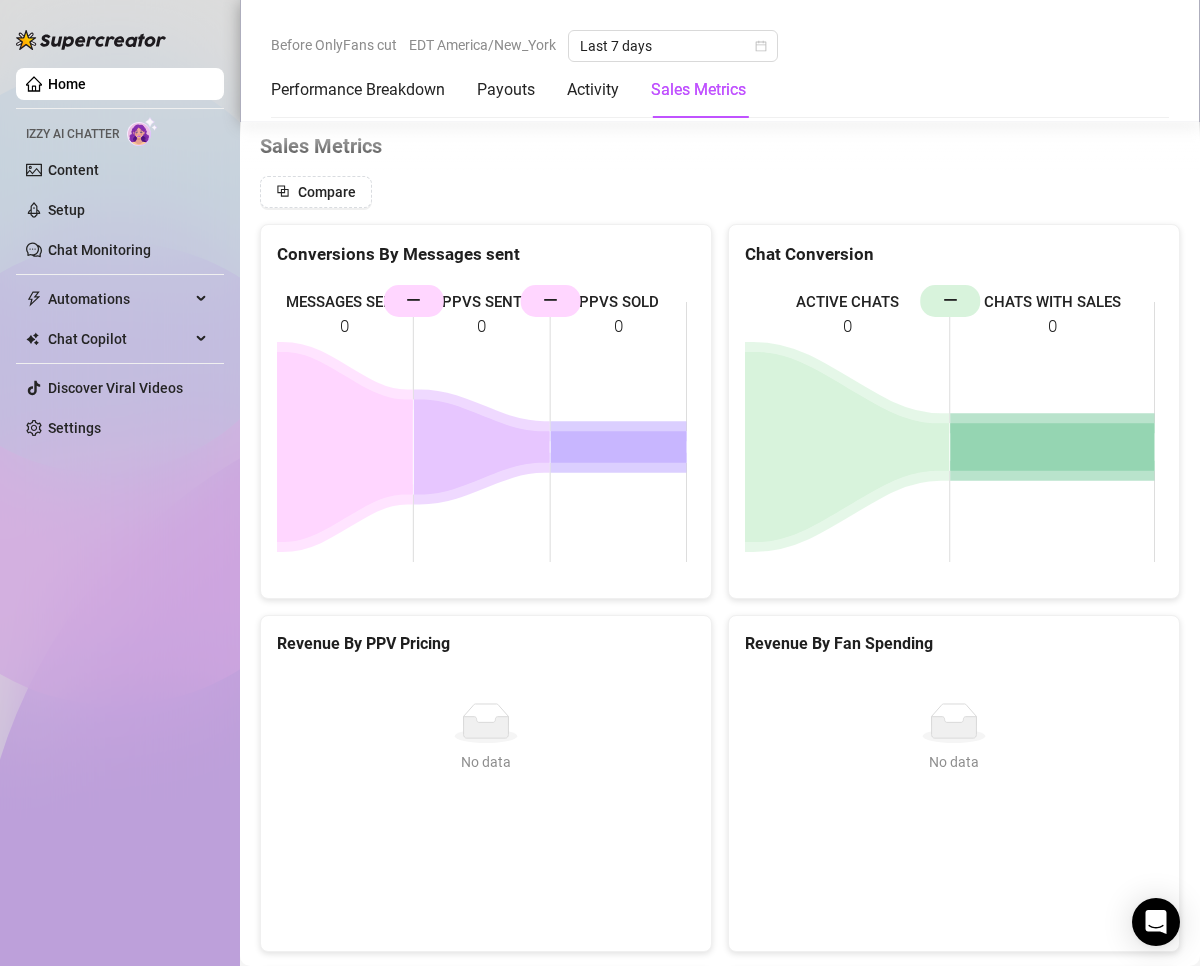 click on "Performance Breakdown Payouts Activity Sales Metrics" at bounding box center [508, 90] 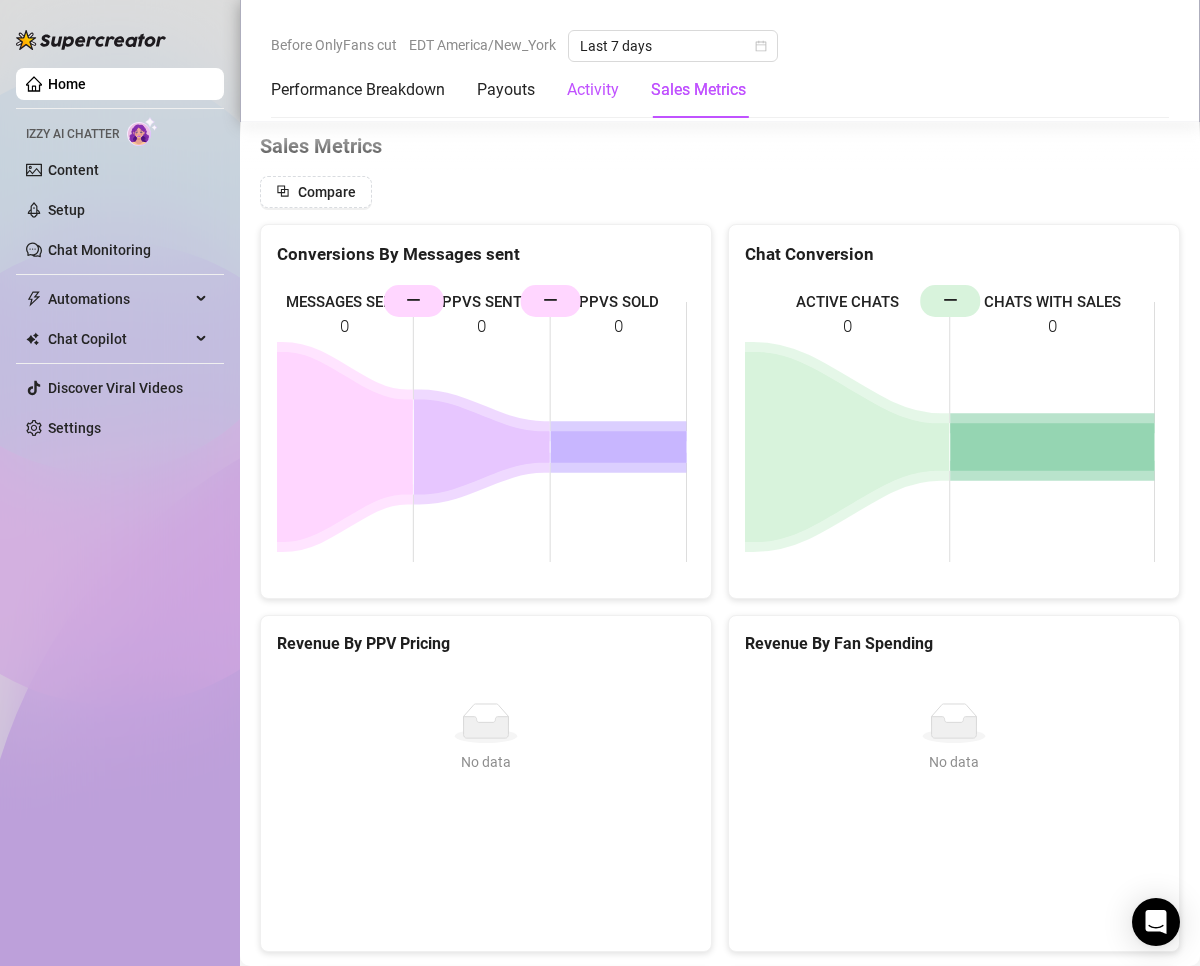 click on "Activity" at bounding box center (593, 90) 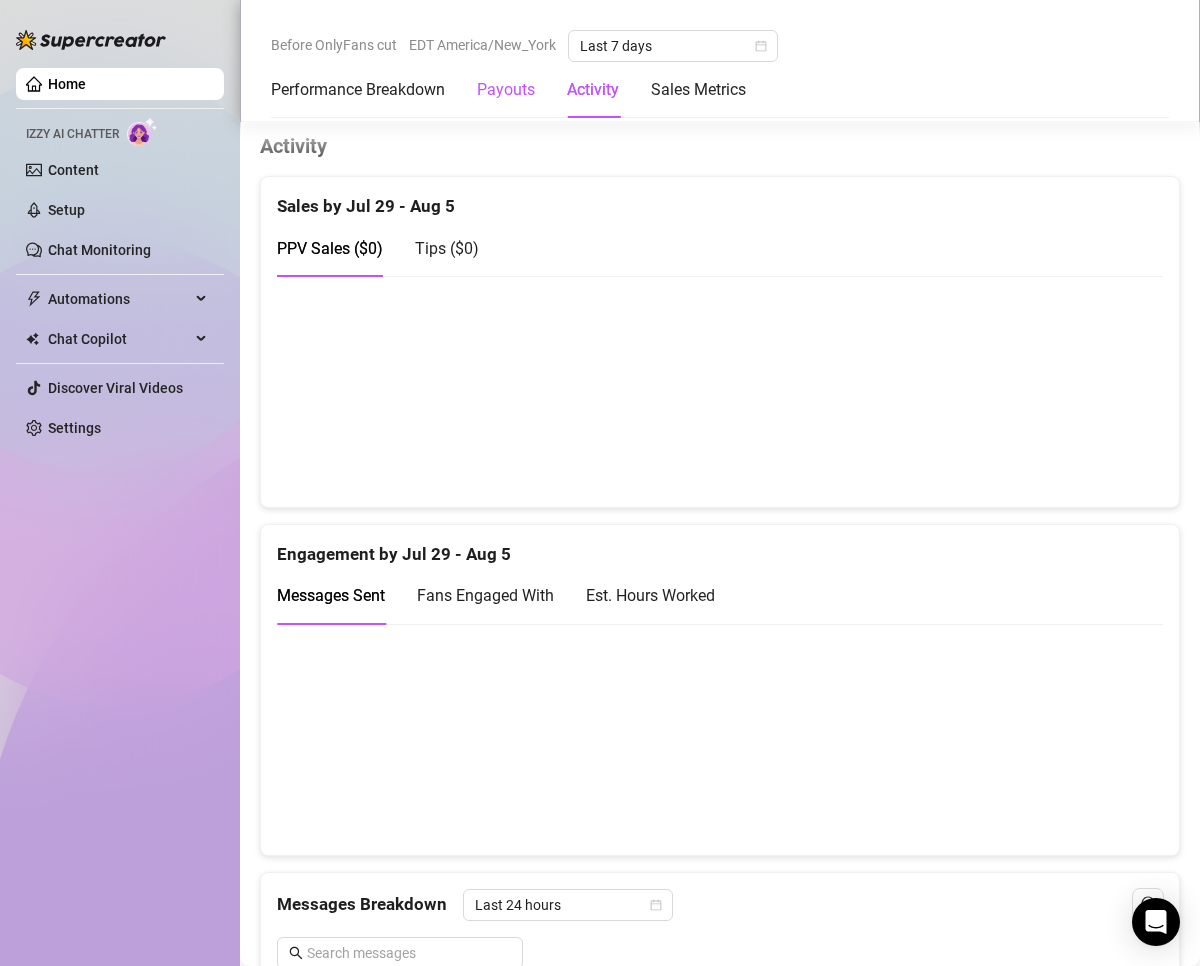 click on "Payouts" at bounding box center [506, 90] 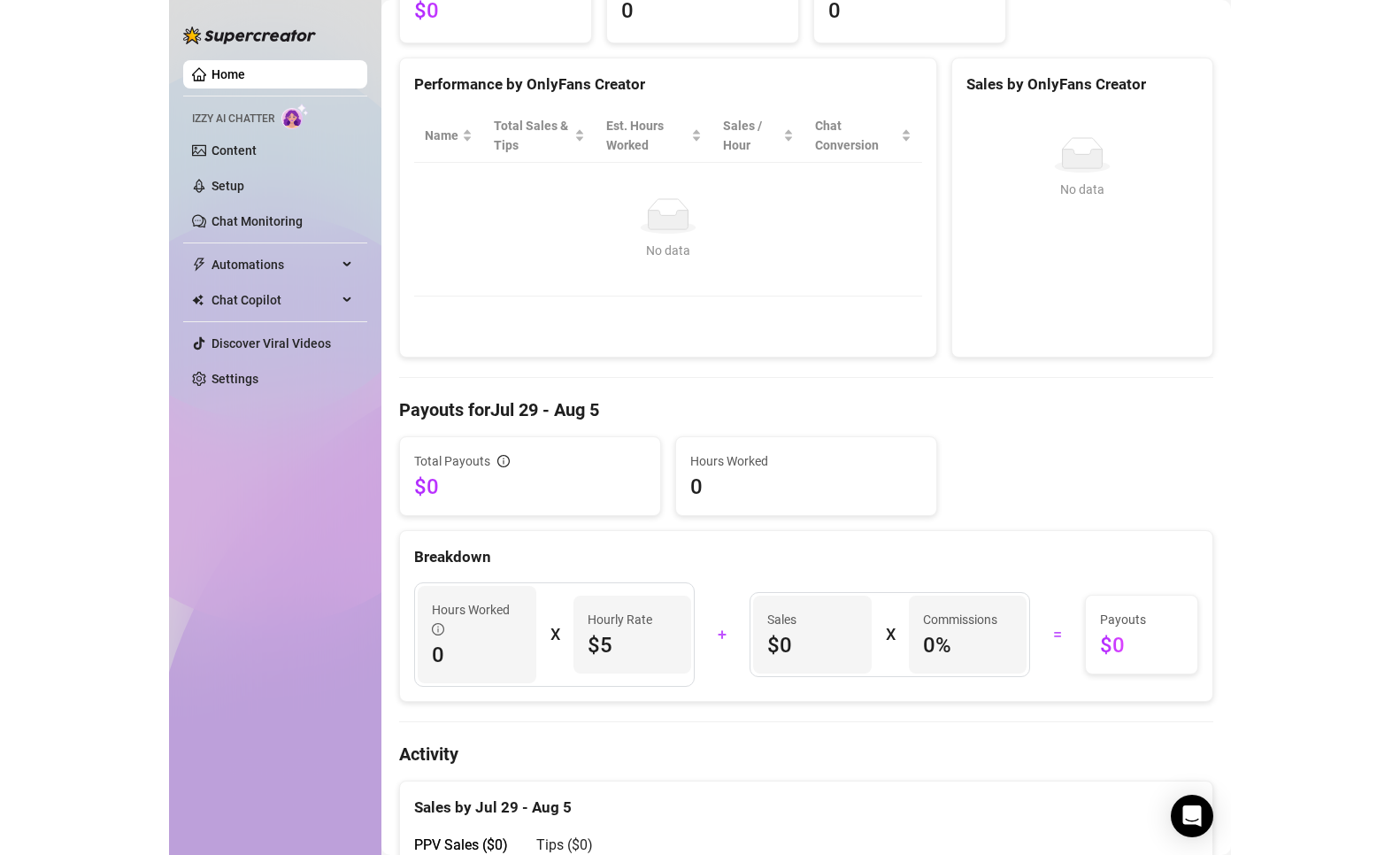 scroll, scrollTop: 0, scrollLeft: 0, axis: both 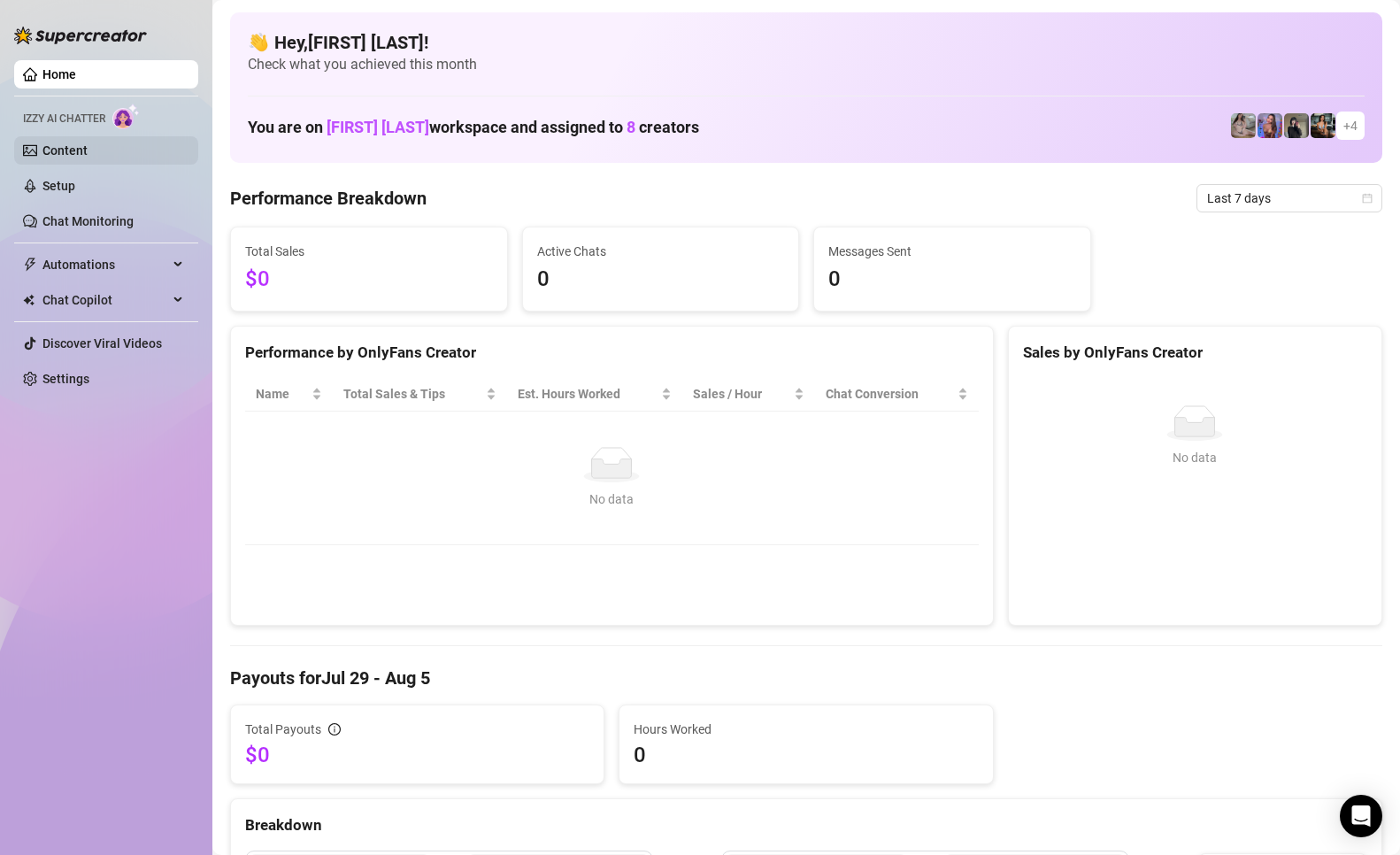 click on "Content" at bounding box center [65, 150] 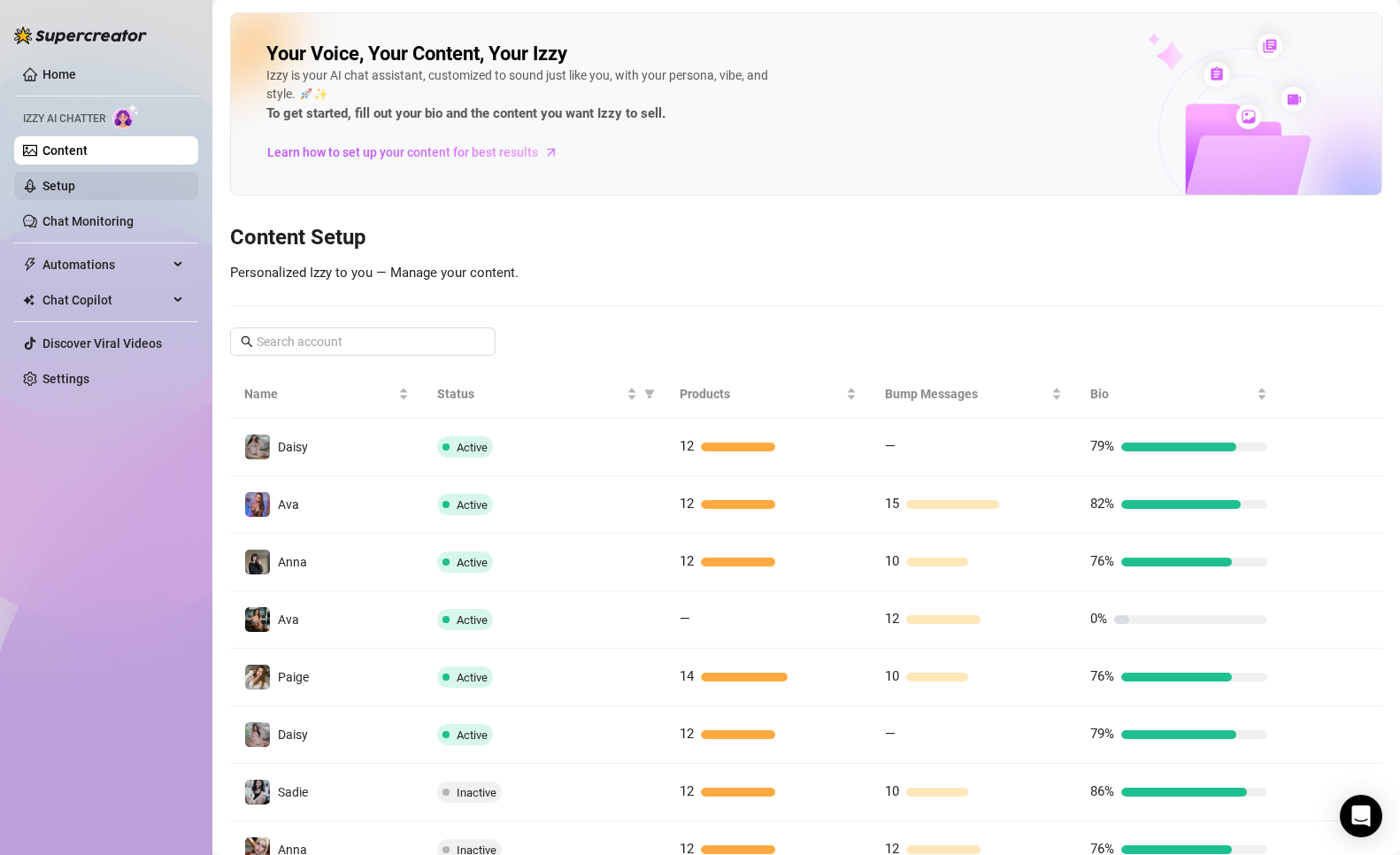 click on "Setup" at bounding box center (58, 186) 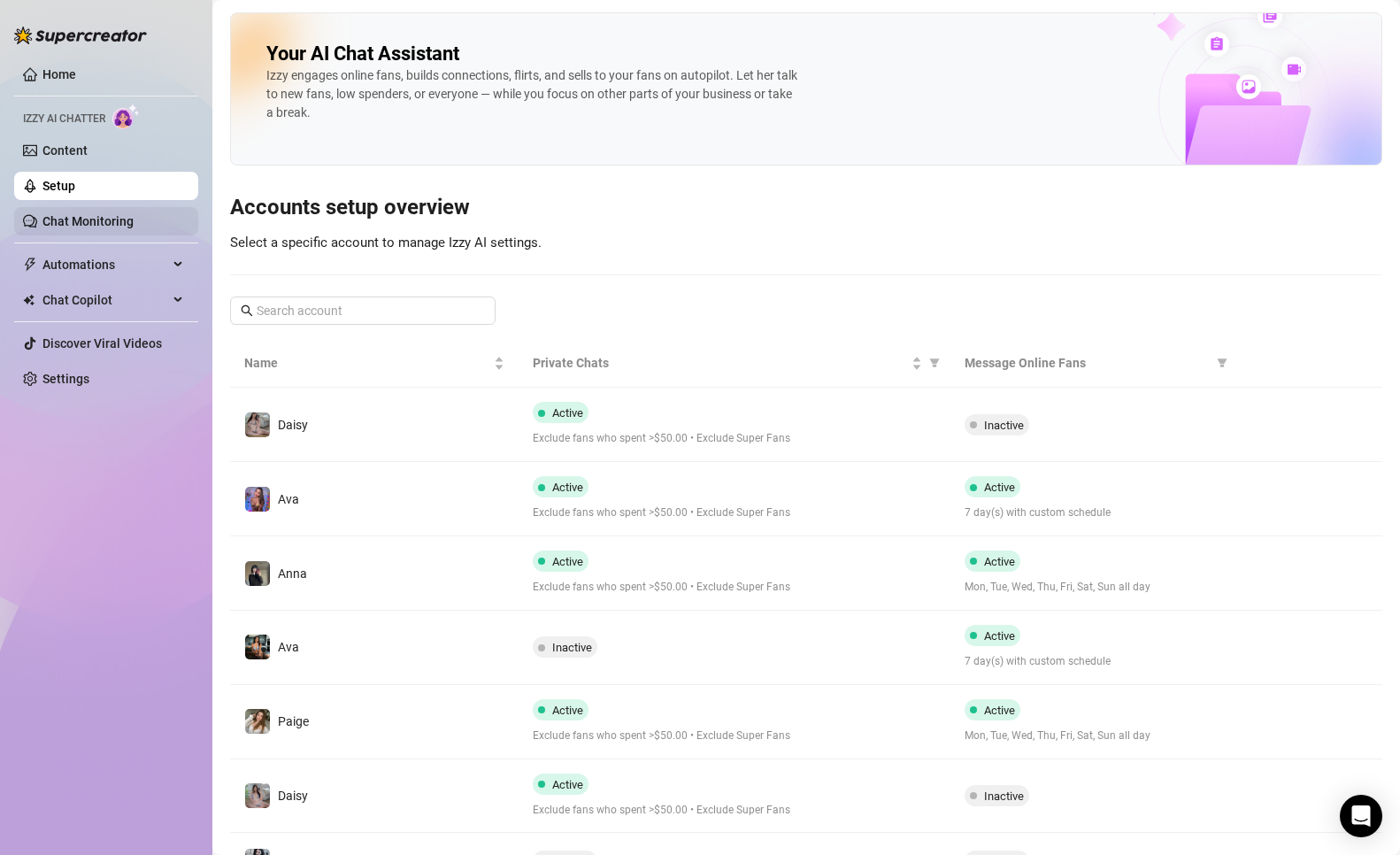 click on "Chat Monitoring" at bounding box center [88, 221] 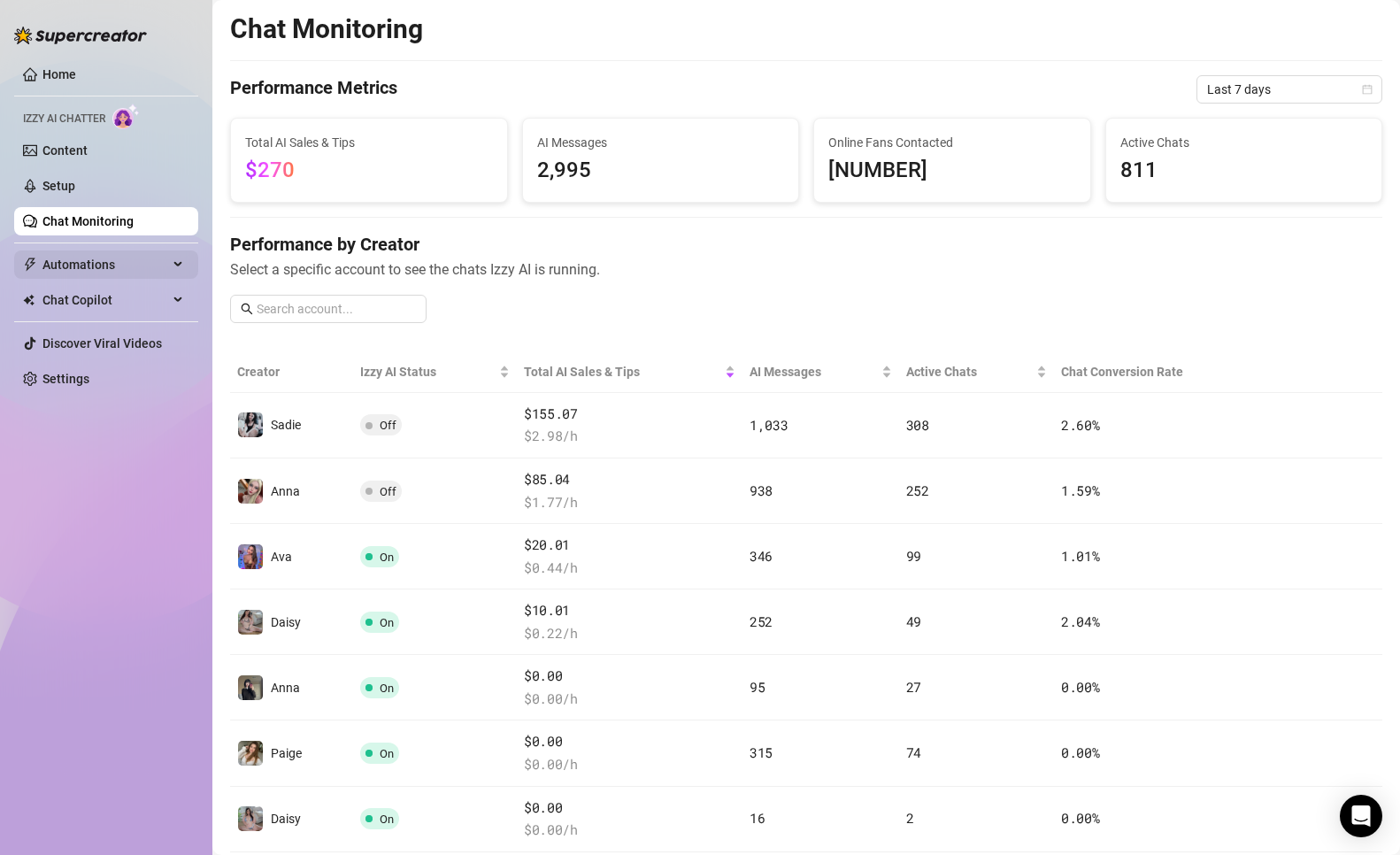 click on "Automations" at bounding box center (105, 265) 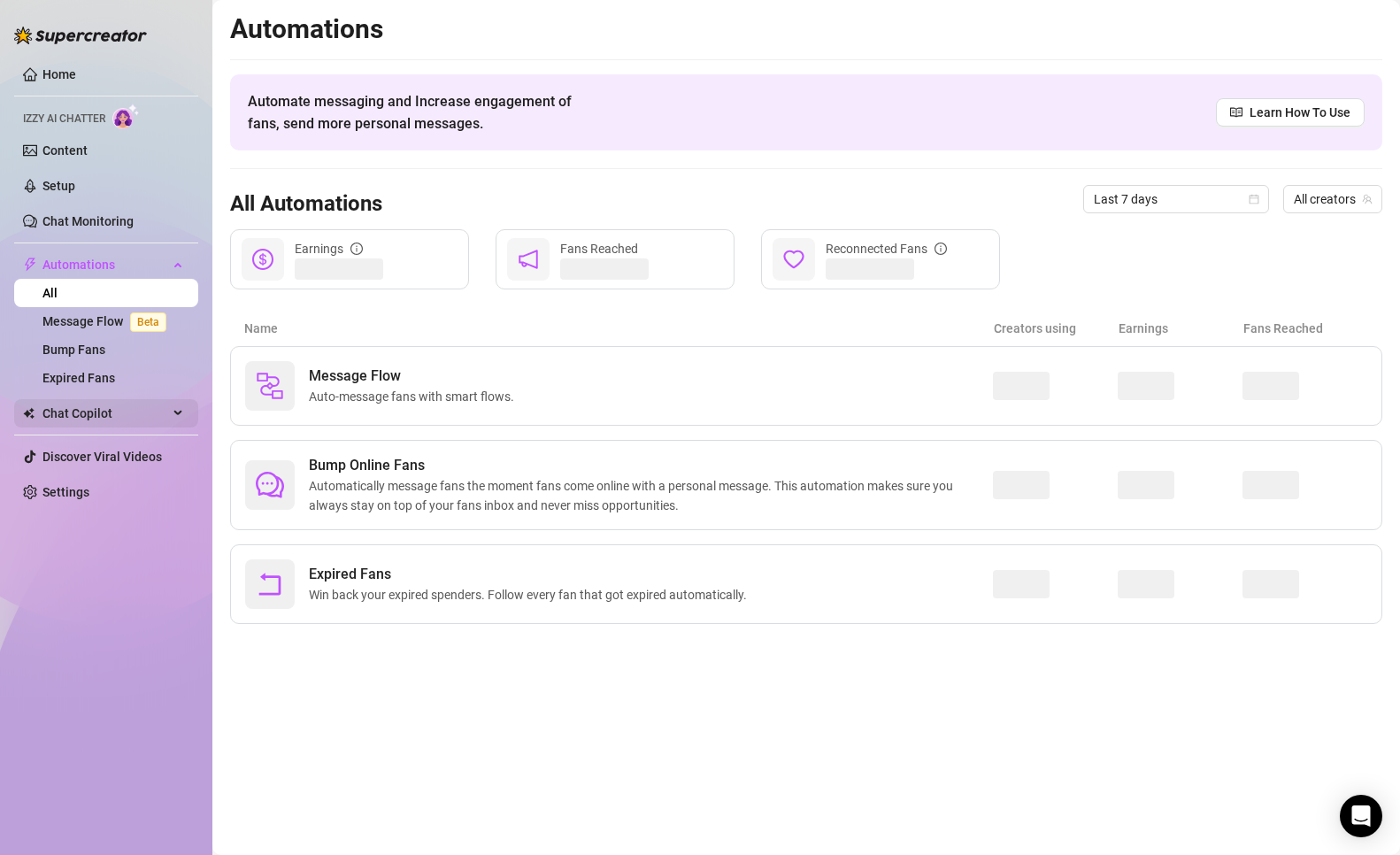 click on "Chat Copilot" at bounding box center (105, 413) 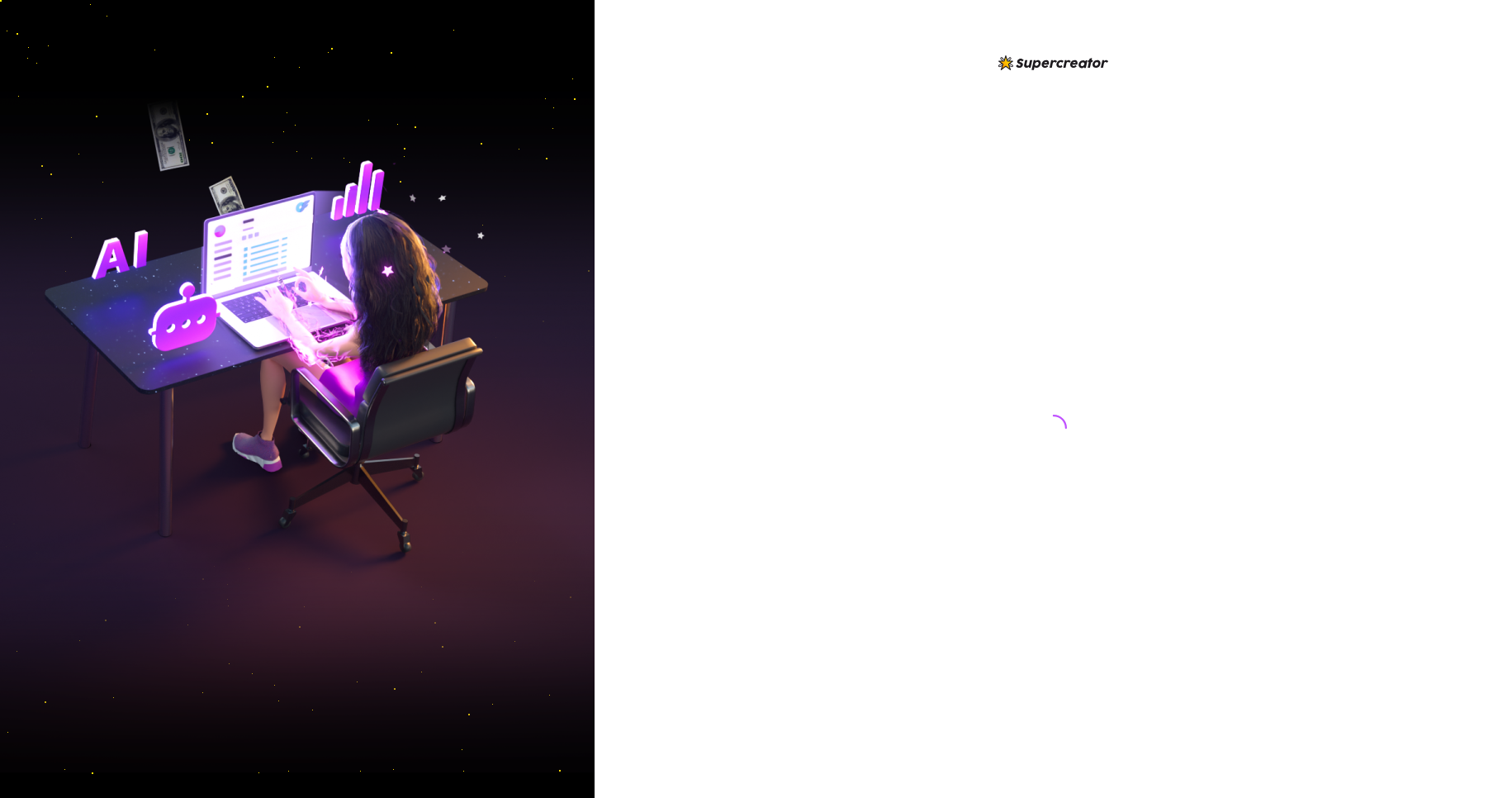 scroll, scrollTop: 0, scrollLeft: 0, axis: both 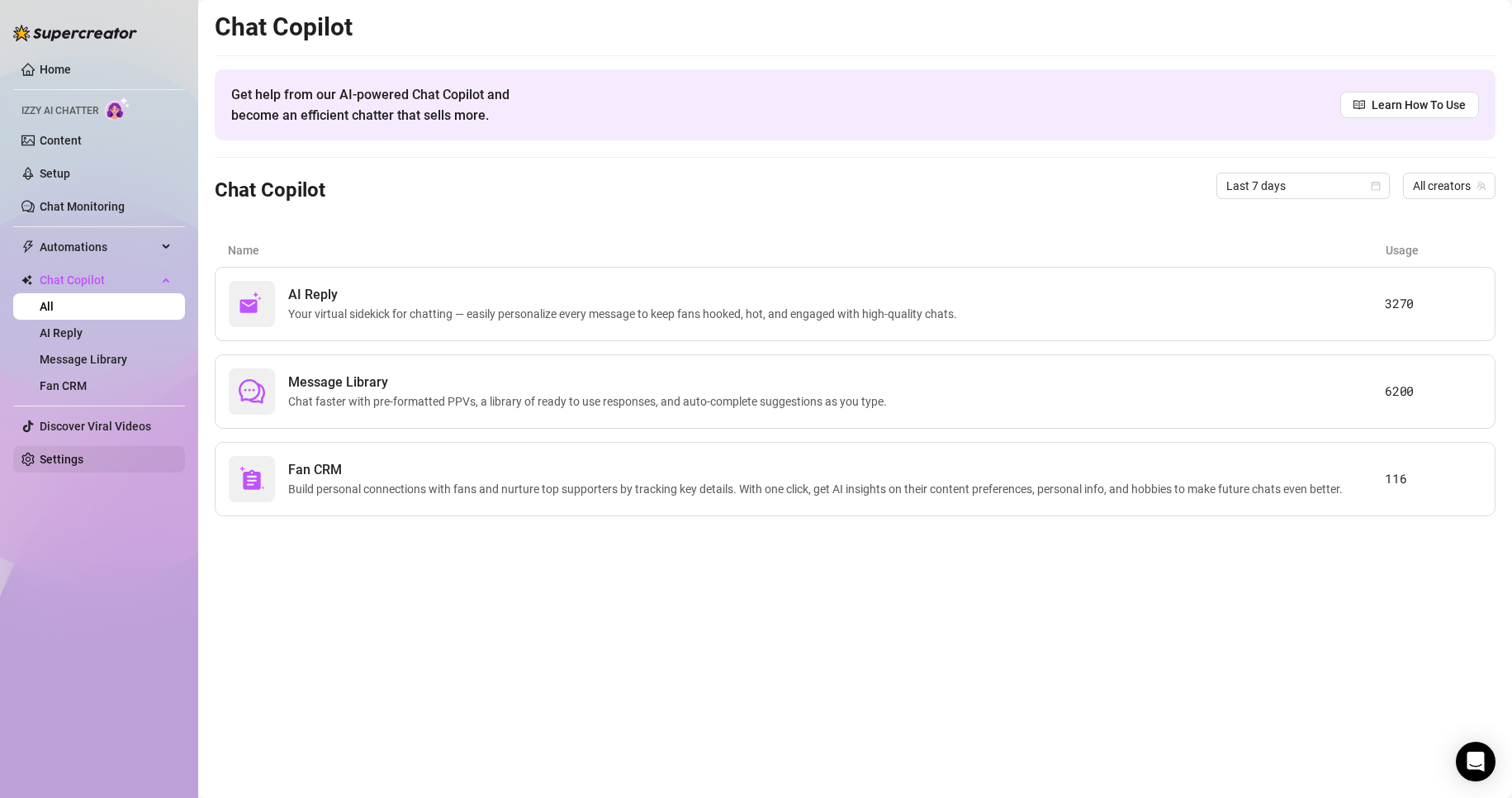 click on "Settings" at bounding box center (61, 459) 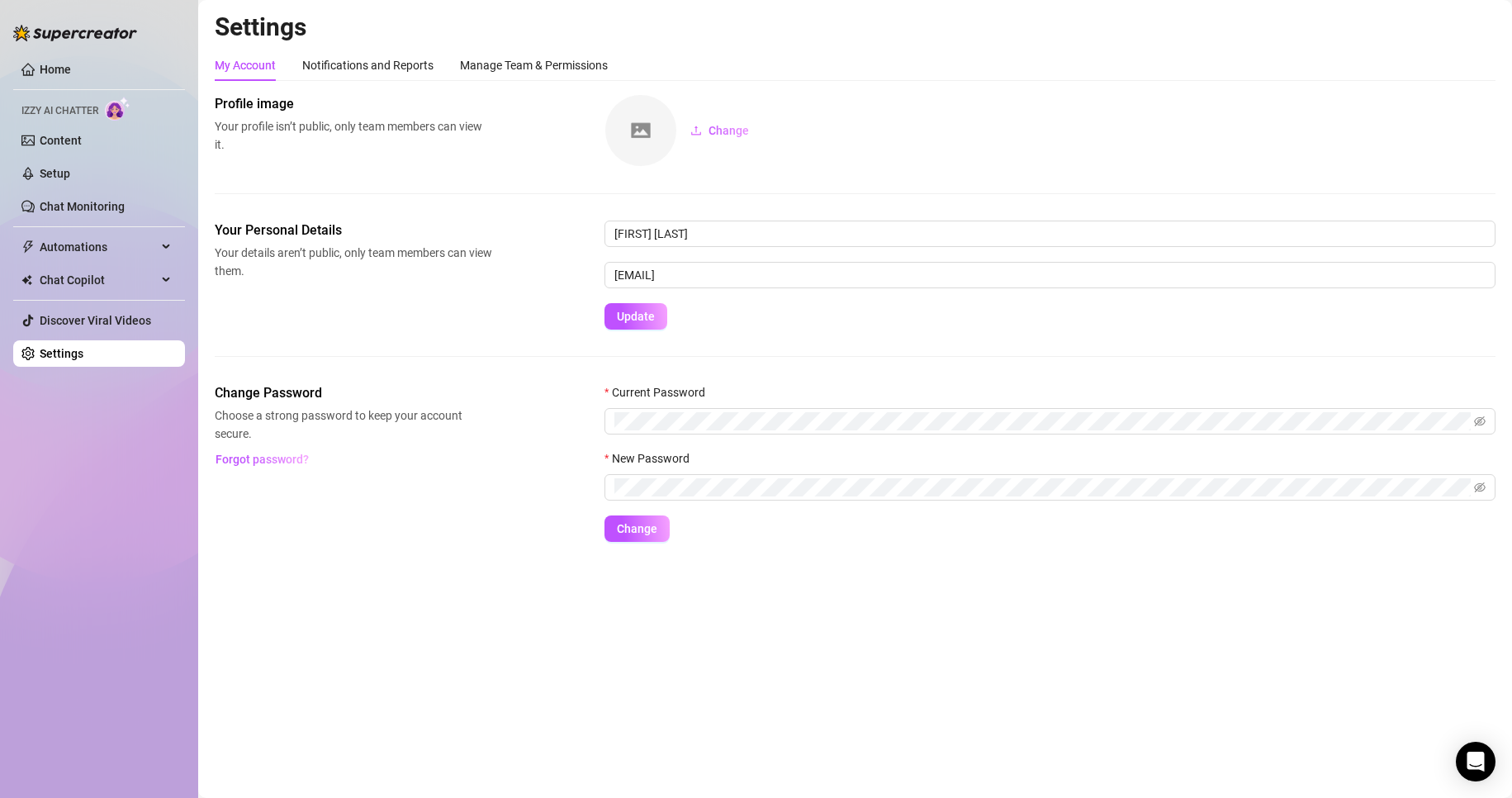 click on "Home Izzy AI Chatter Content Setup Chat Monitoring Automations Chat Copilot All AI Reply Message Library Fan CRM Discover Viral Videos Settings" at bounding box center [99, 211] 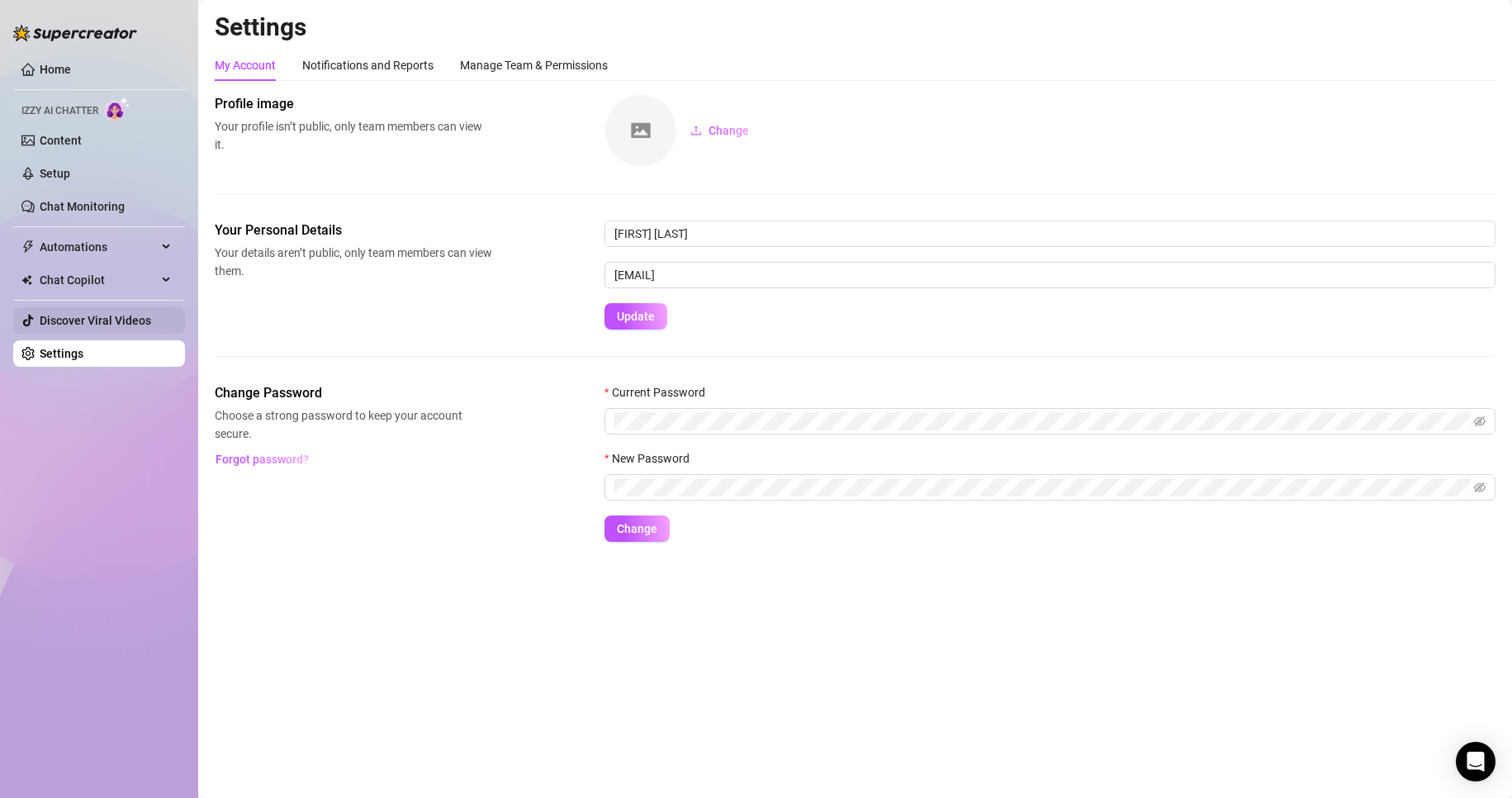 click on "Discover Viral Videos" at bounding box center [95, 321] 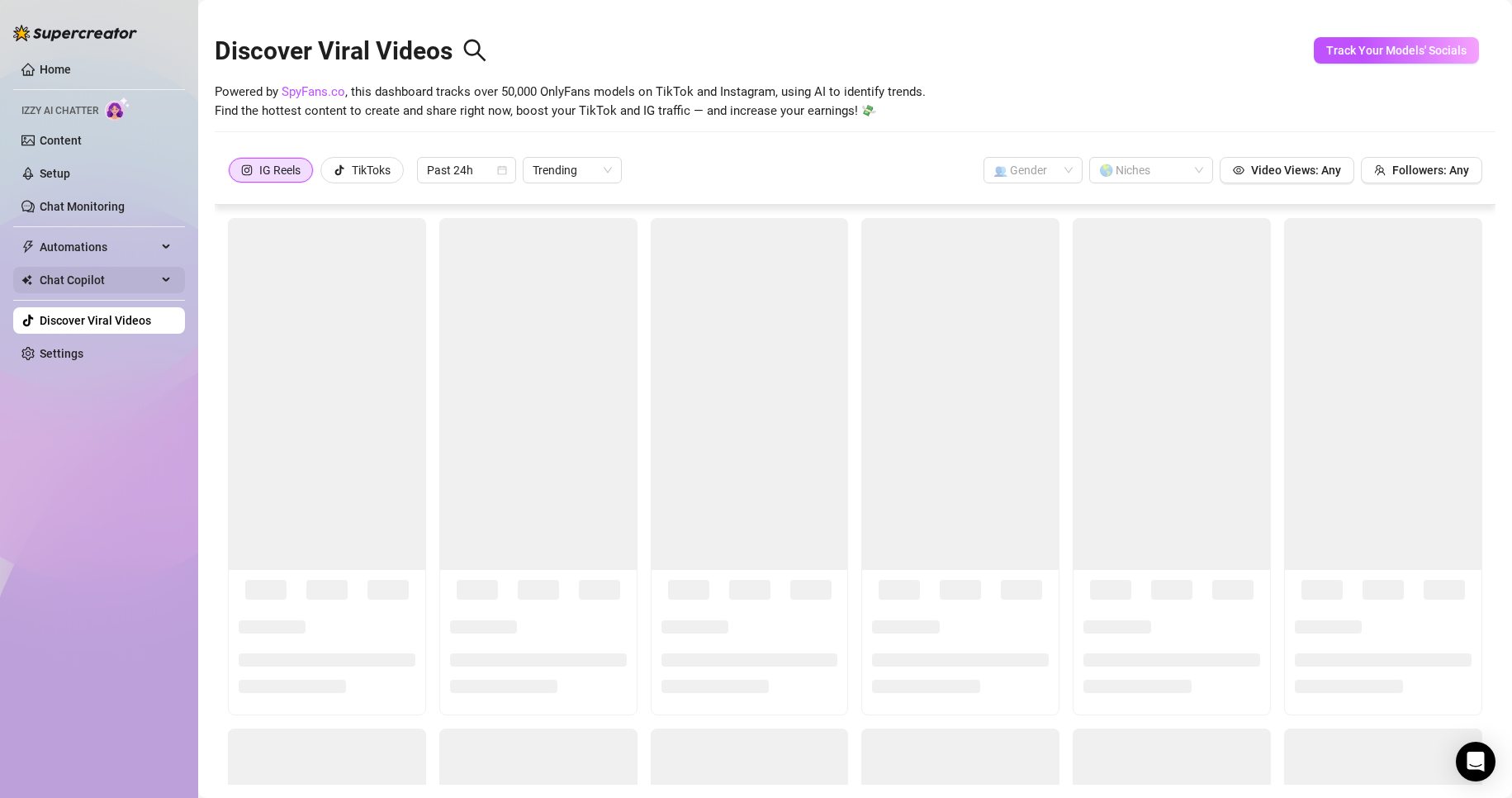 click on "Chat Copilot" at bounding box center (98, 280) 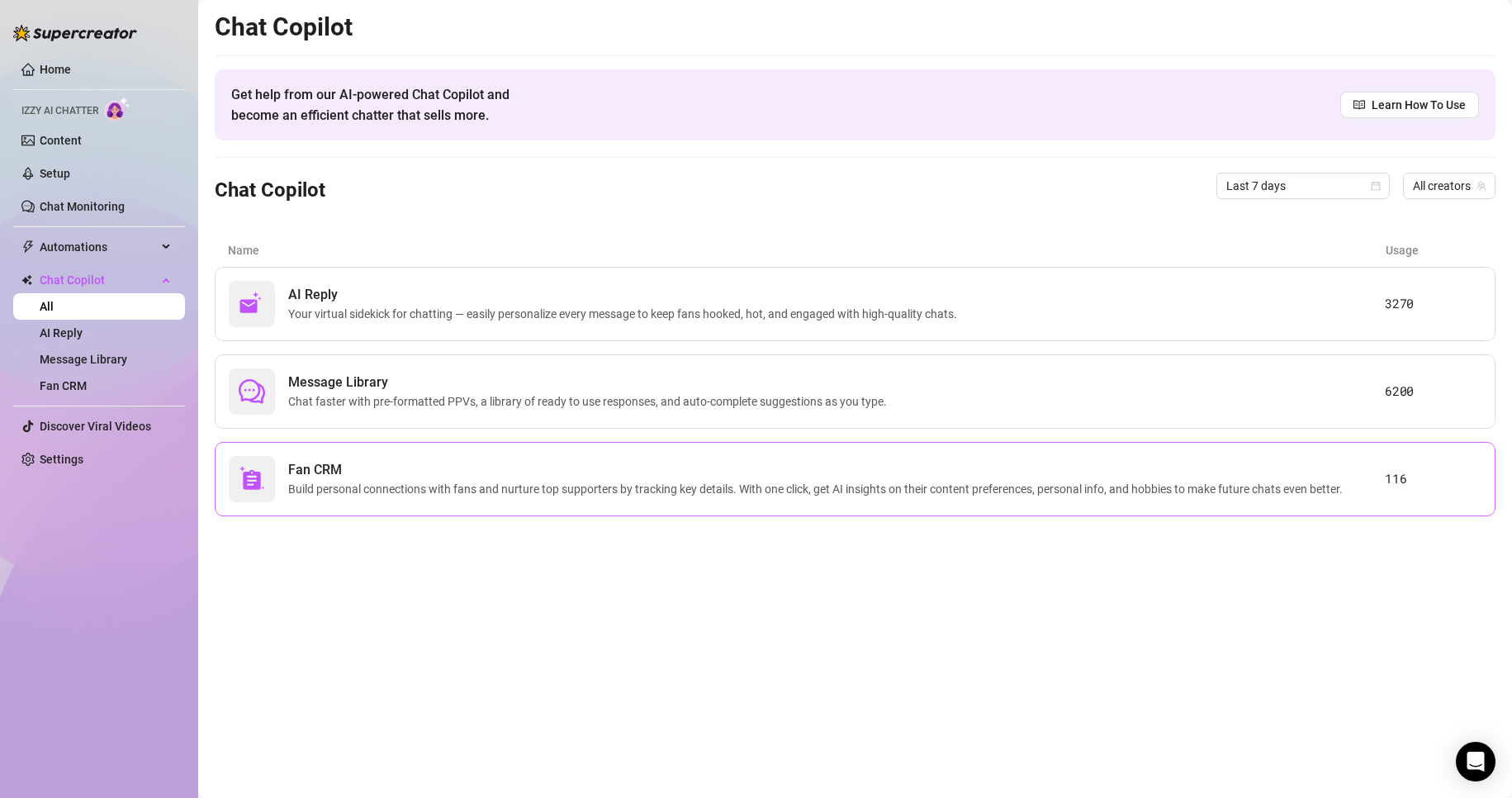 click on "Fan CRM Build personal connections with fans and nurture top supporters by tracking key details. With one click, get AI insights on their content preferences, personal info, and hobbies to make future chats even better." at bounding box center (807, 479) 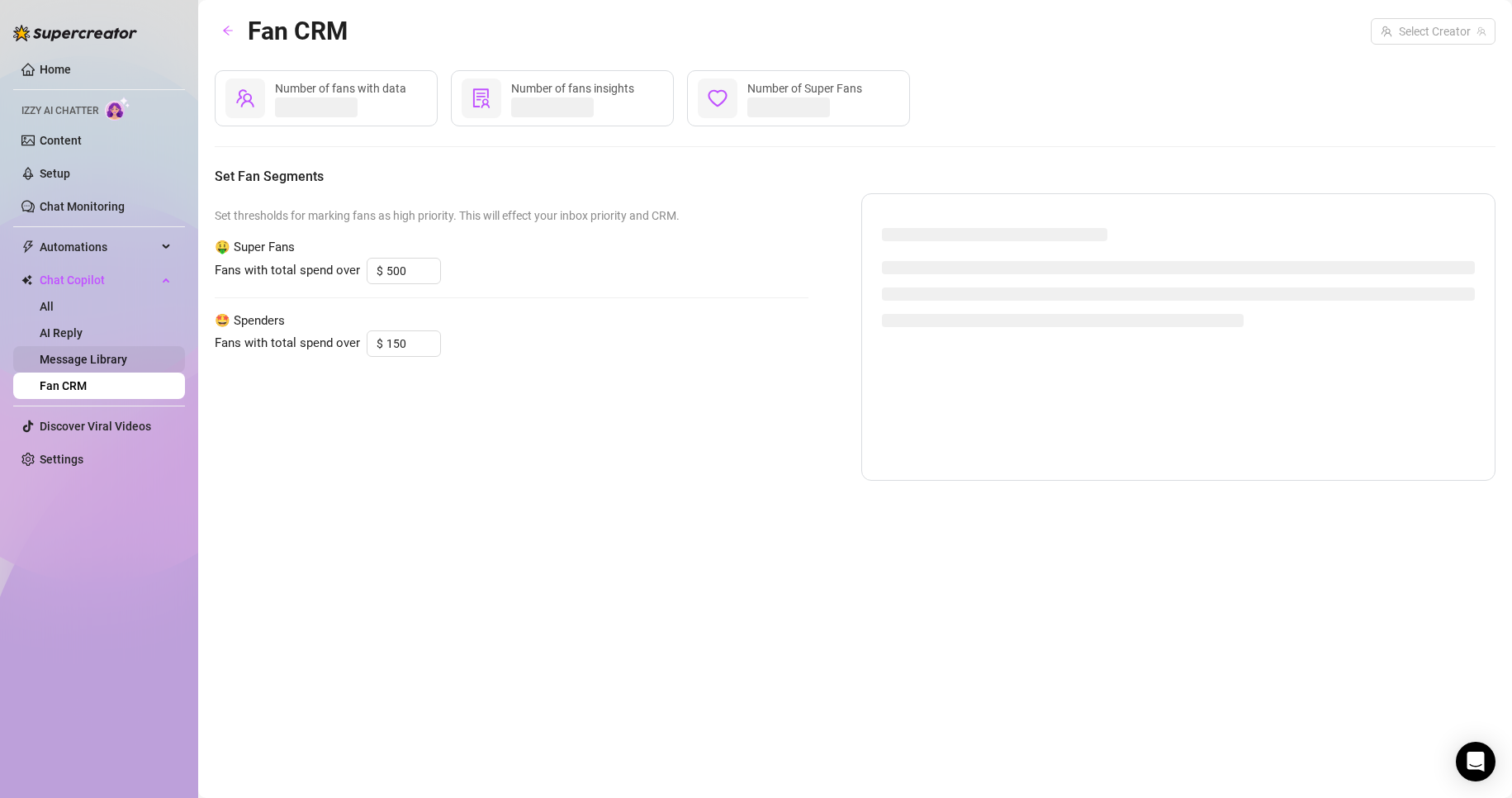 click on "Message Library" at bounding box center (83, 359) 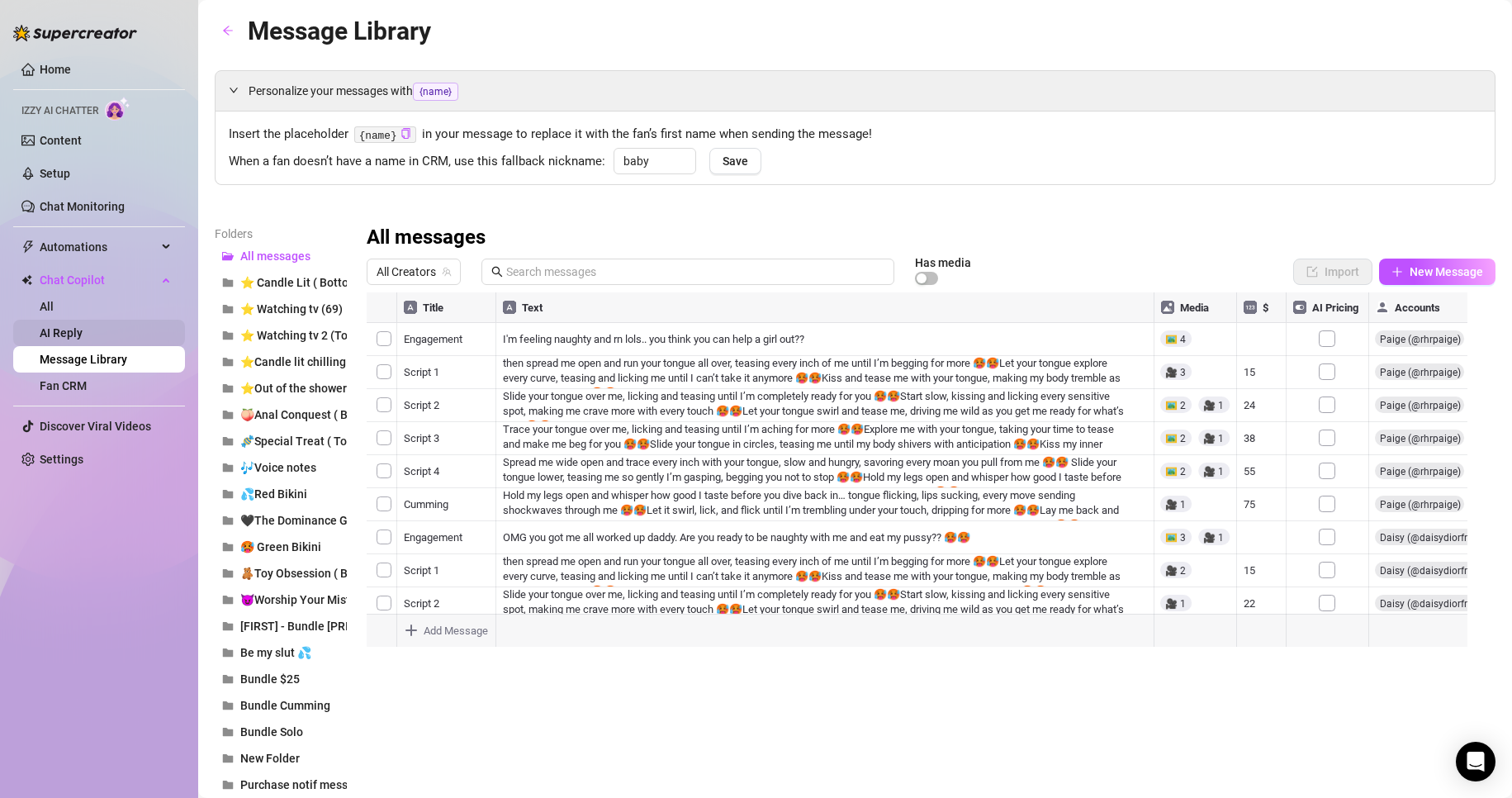 click on "AI Reply" at bounding box center (61, 333) 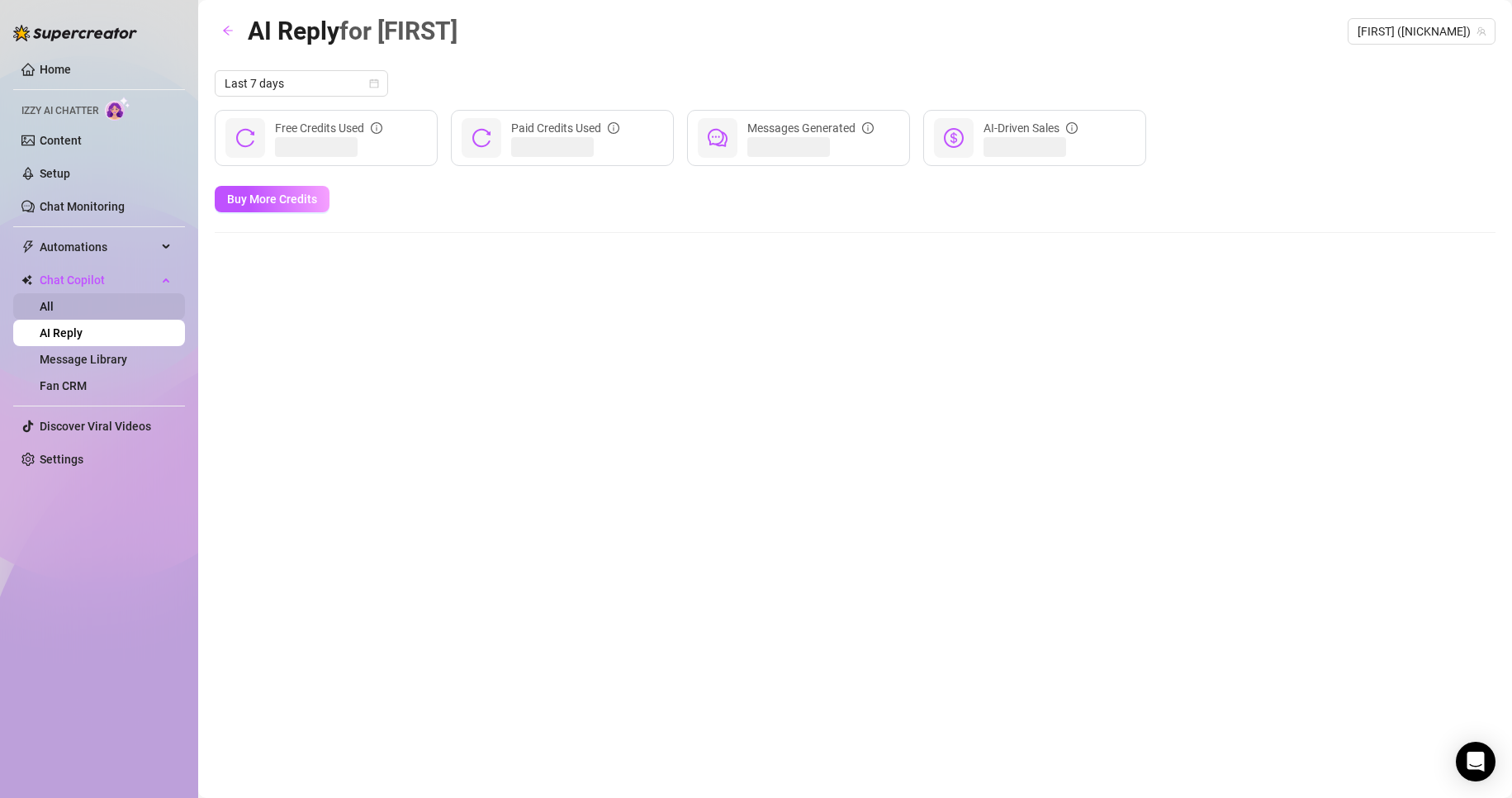 click on "All" at bounding box center [46, 306] 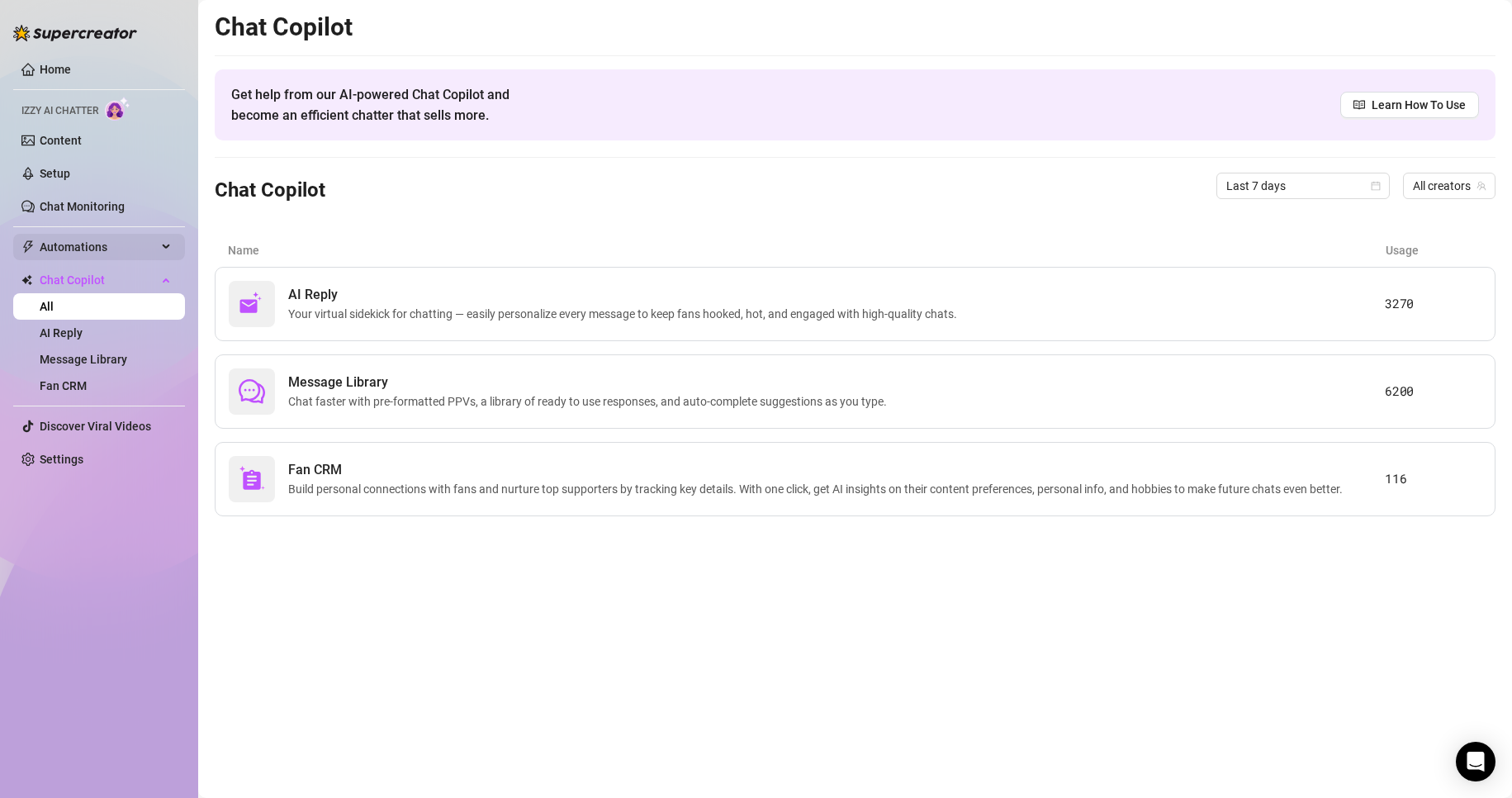 click on "Automations" at bounding box center [98, 247] 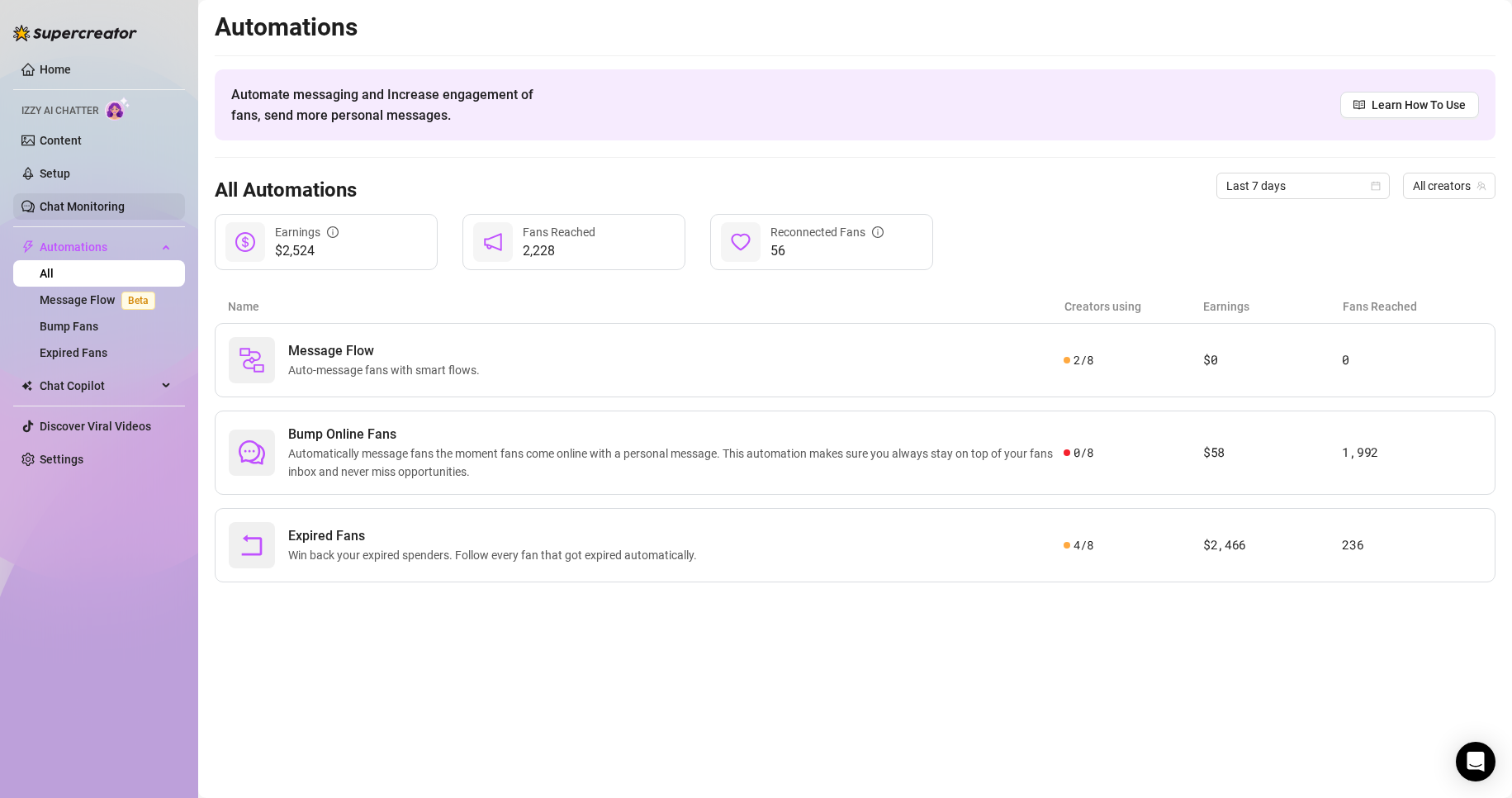 click on "Chat Monitoring" at bounding box center [82, 207] 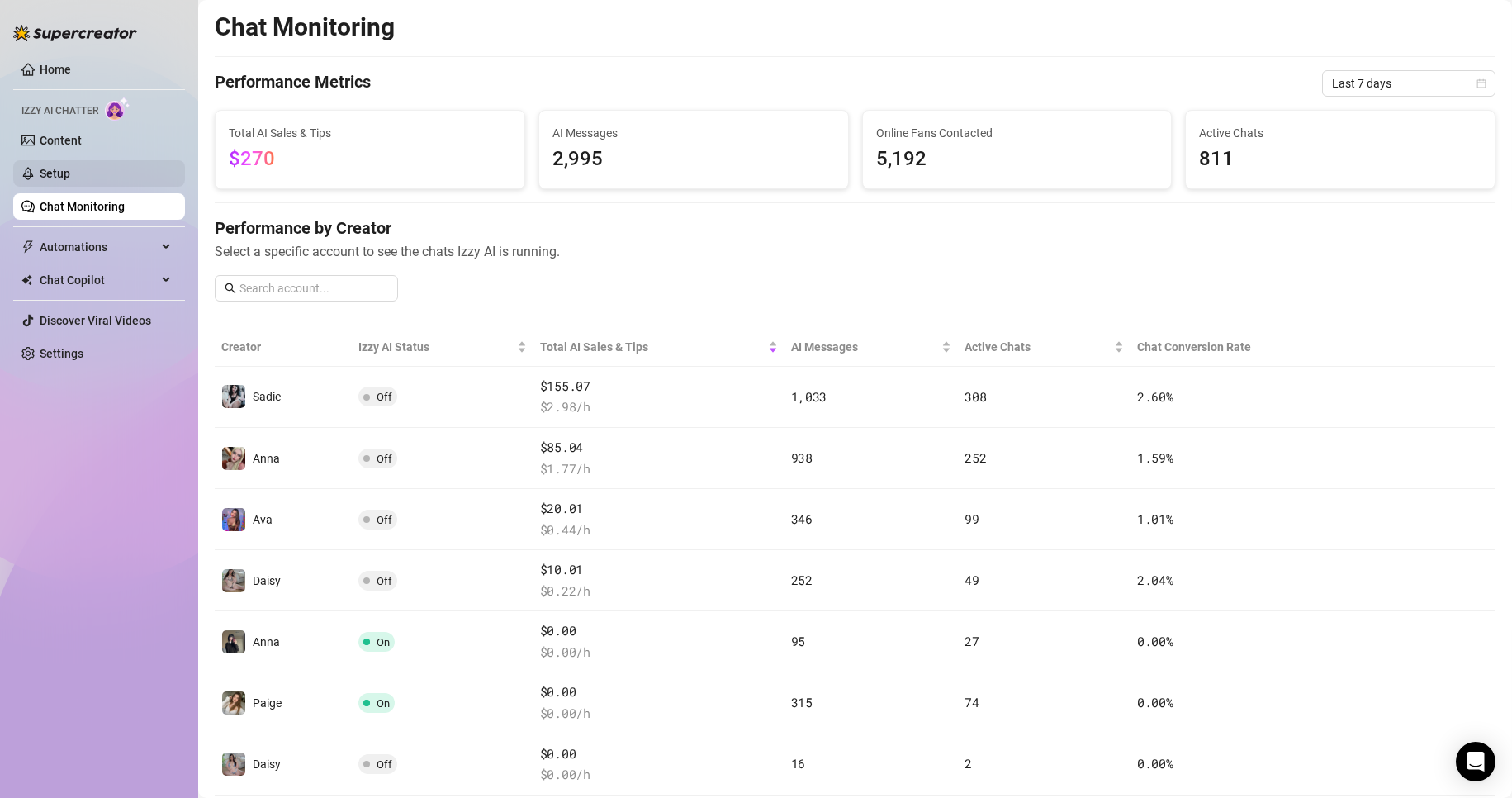 click on "Setup" at bounding box center (55, 173) 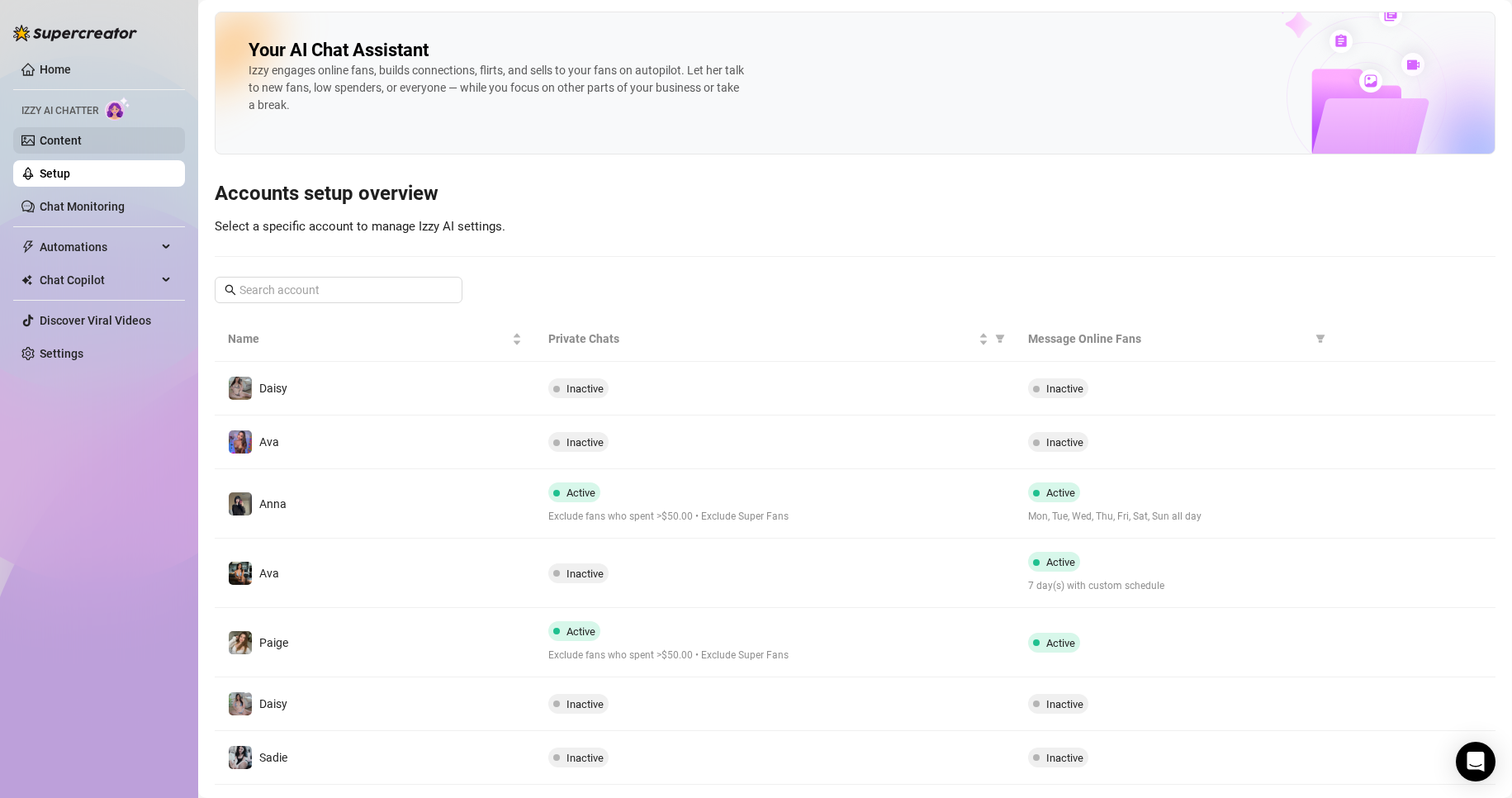 click on "Content" at bounding box center [60, 140] 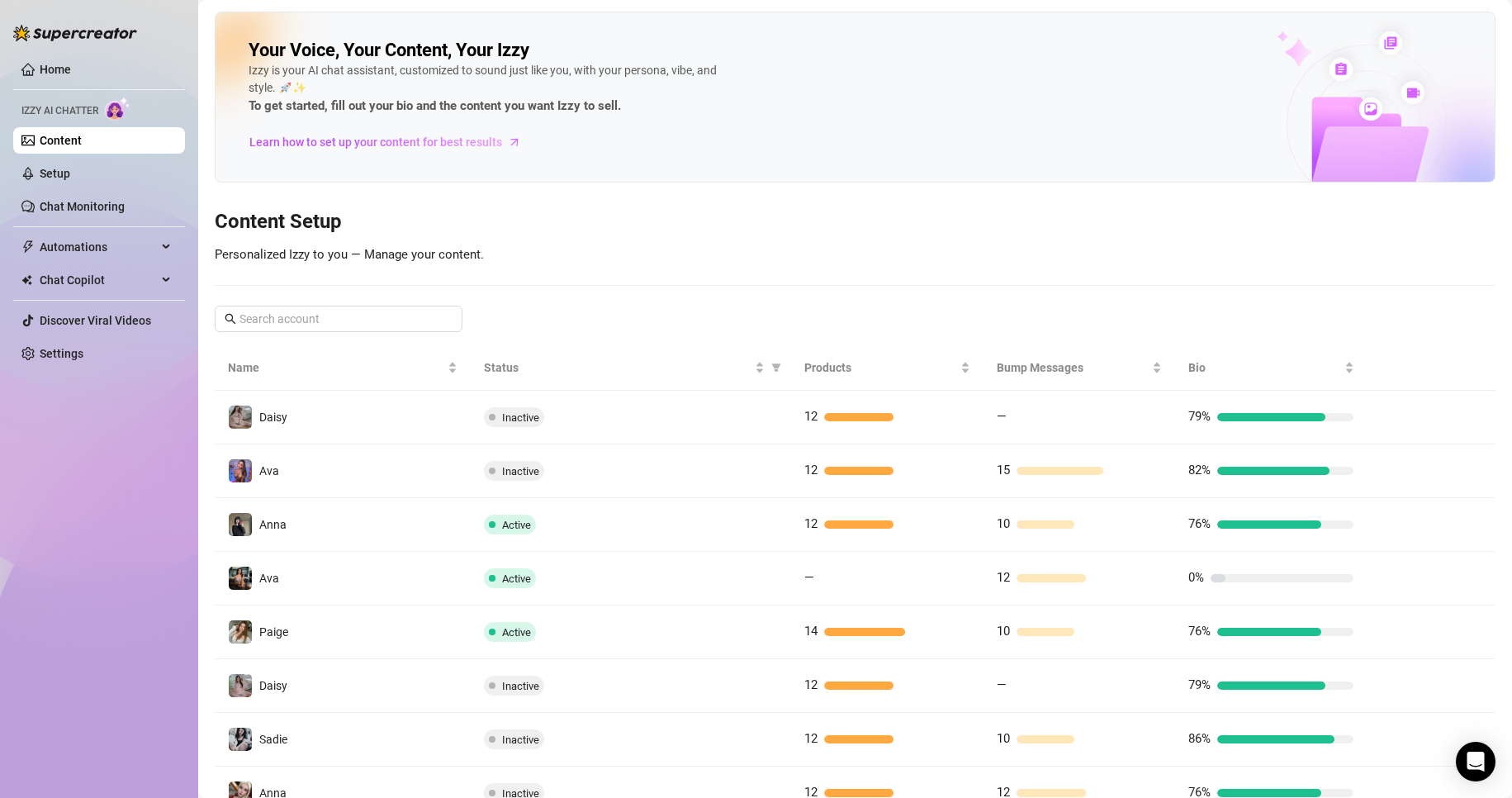 click on "Home Izzy AI Chatter Content Setup Chat Monitoring Automations All Message Flow Beta Bump Fans Expired Fans Chat Copilot All AI Reply Message Library Fan CRM Discover Viral Videos Settings" at bounding box center [99, 211] 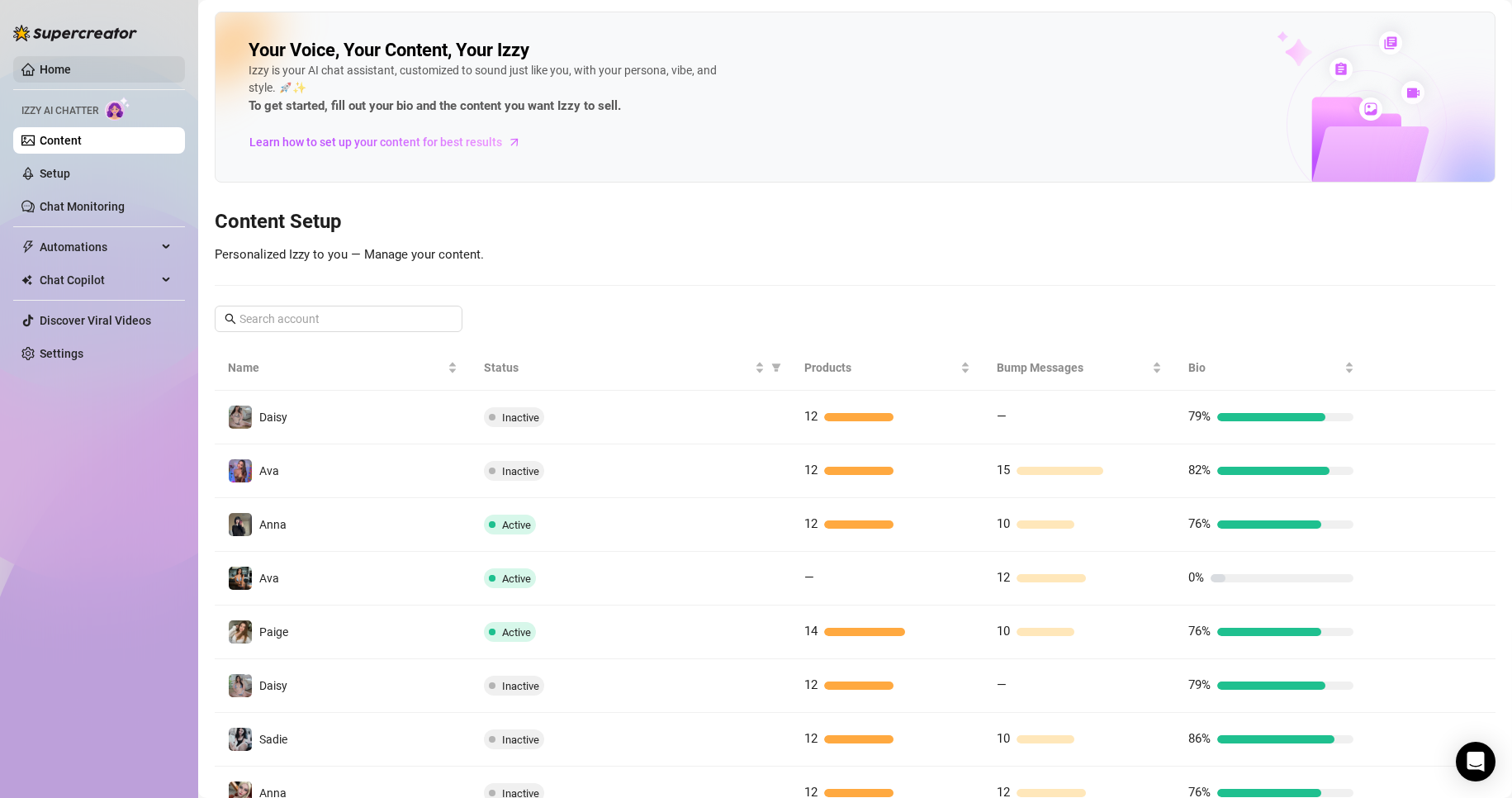 click on "Home" at bounding box center [55, 69] 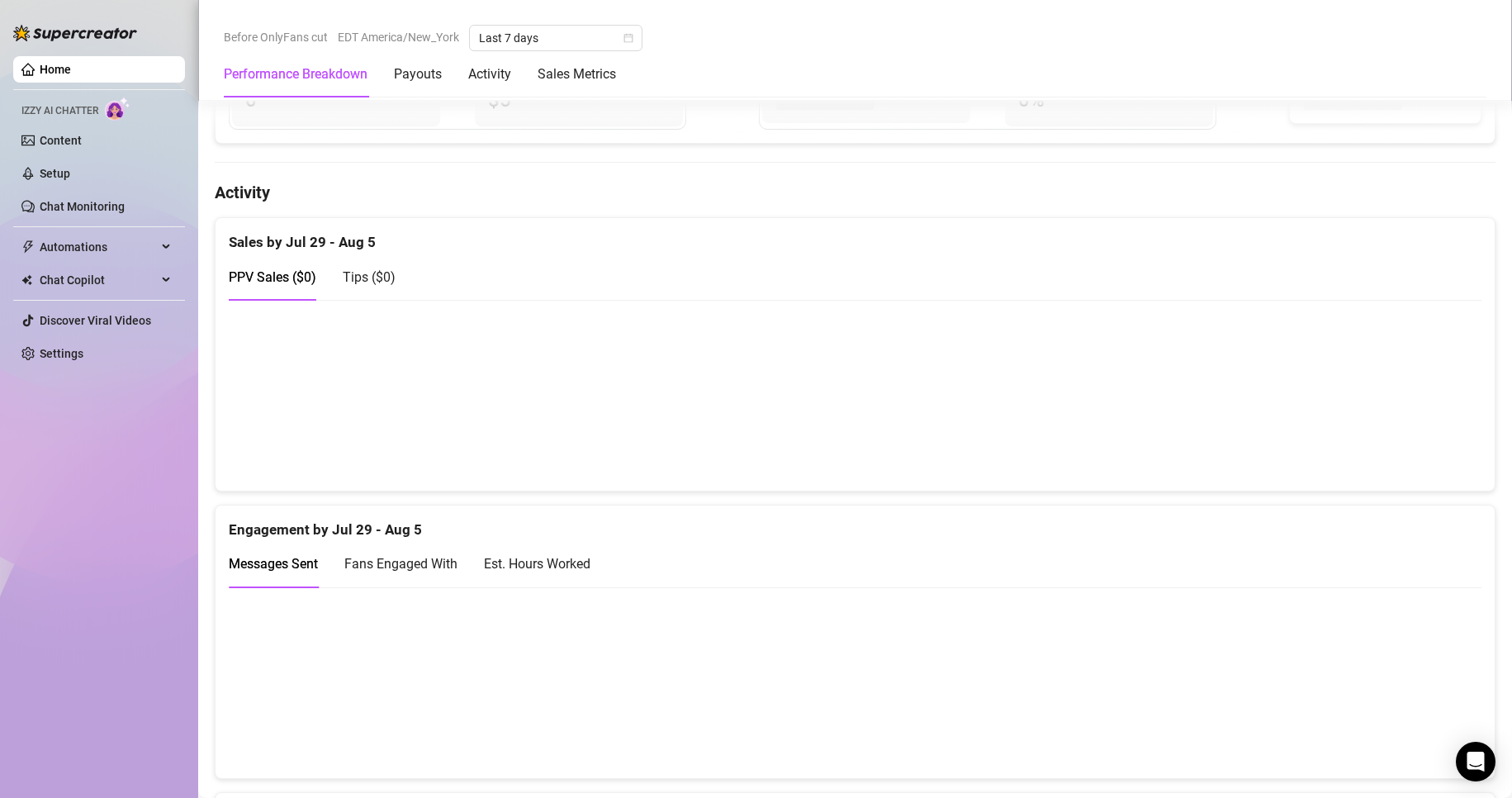 scroll, scrollTop: 826, scrollLeft: 0, axis: vertical 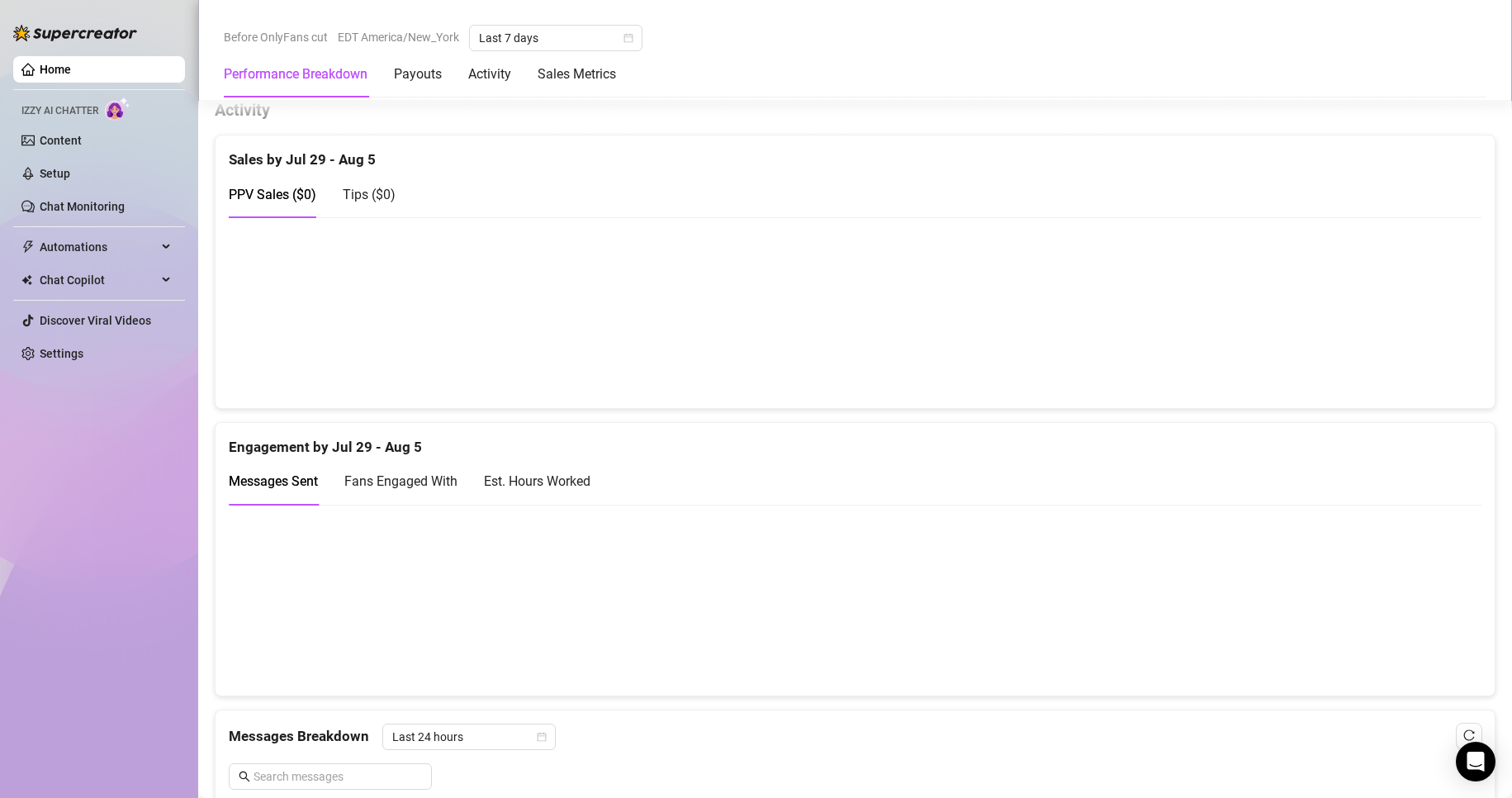 click on "Fans Engaged With" at bounding box center [401, 481] 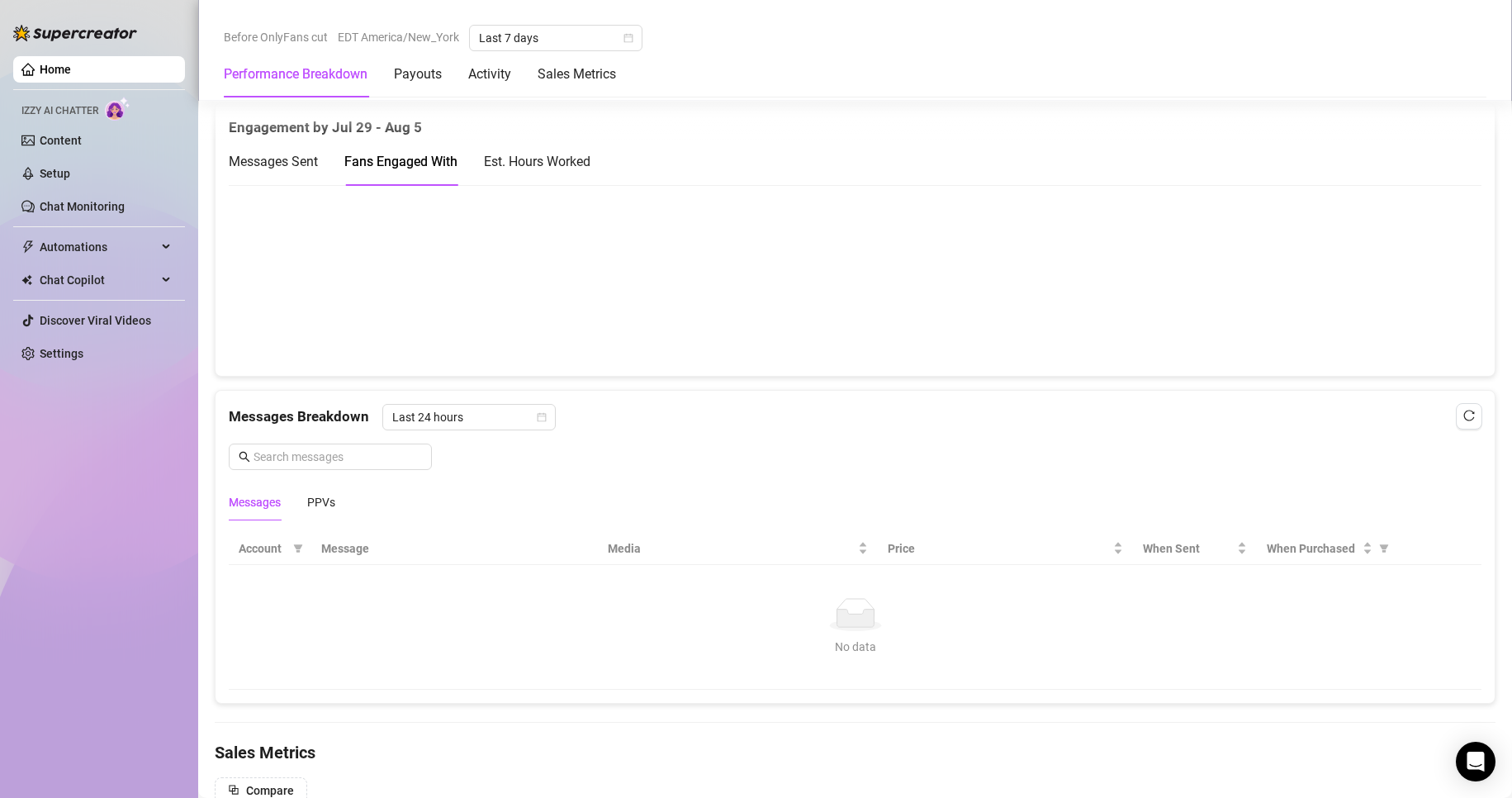scroll, scrollTop: 1239, scrollLeft: 0, axis: vertical 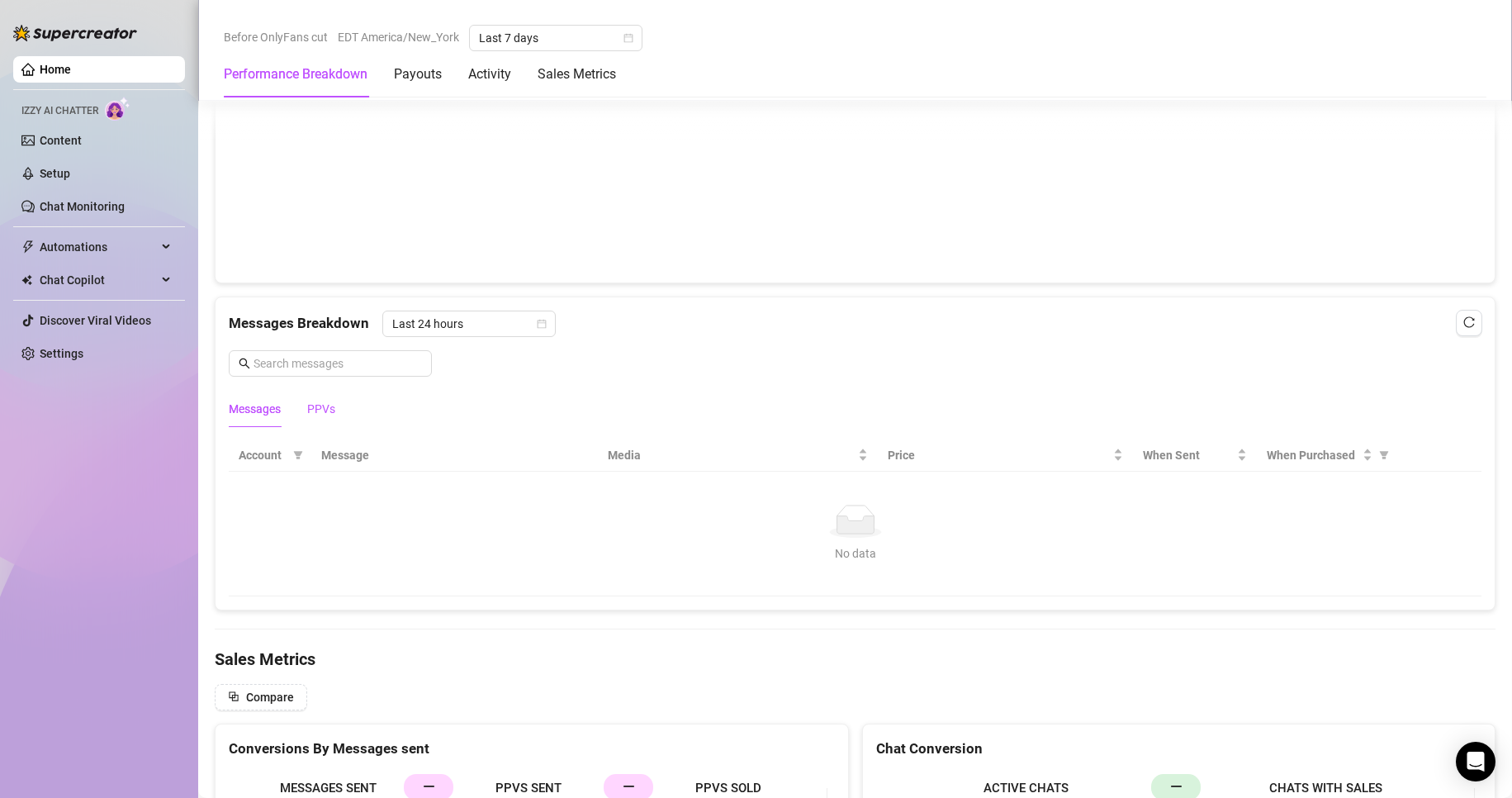 click on "PPVs" at bounding box center [321, 409] 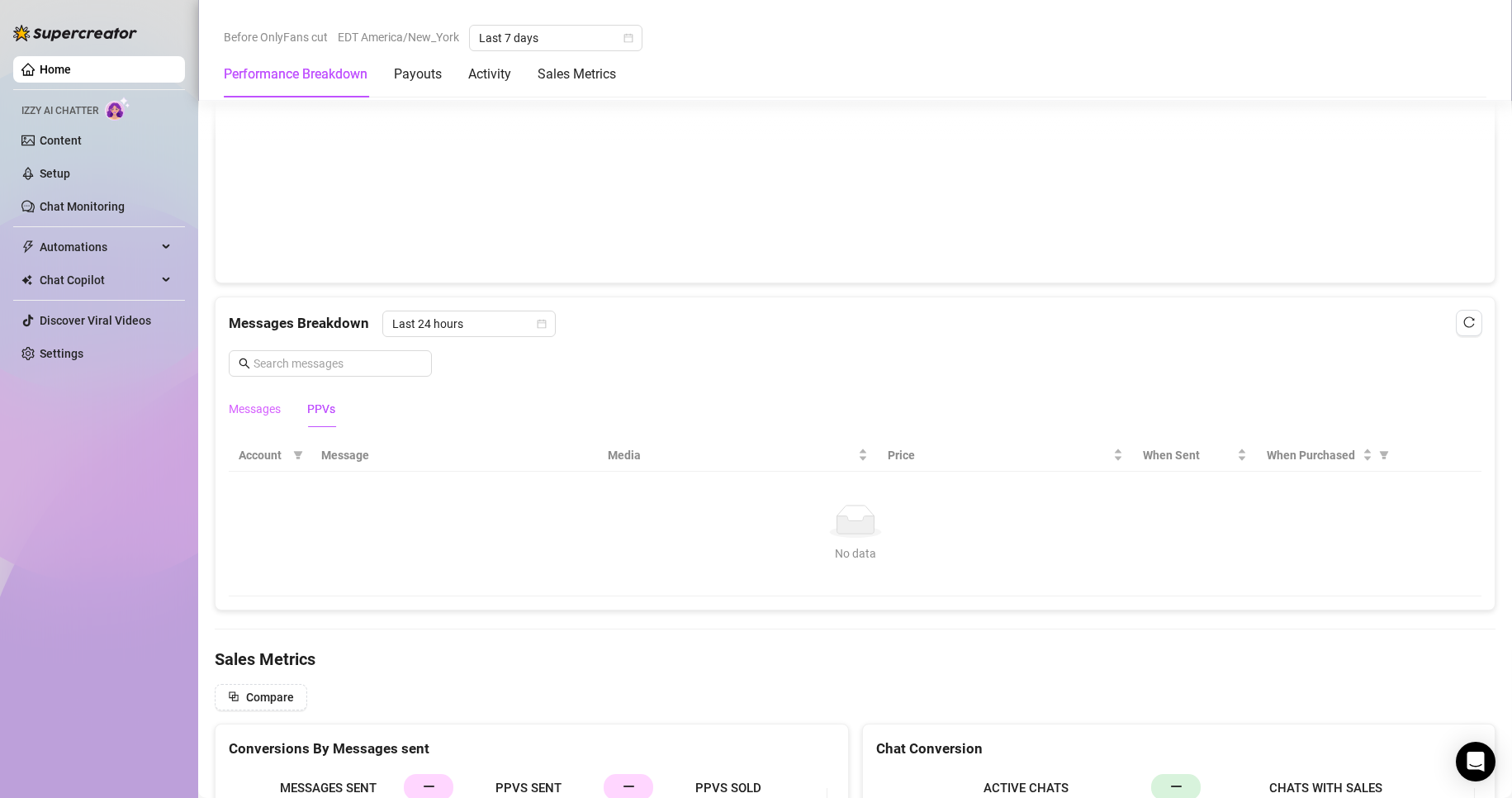 click on "Messages Breakdown Last 24 hours Messages PPVs" at bounding box center [855, 362] 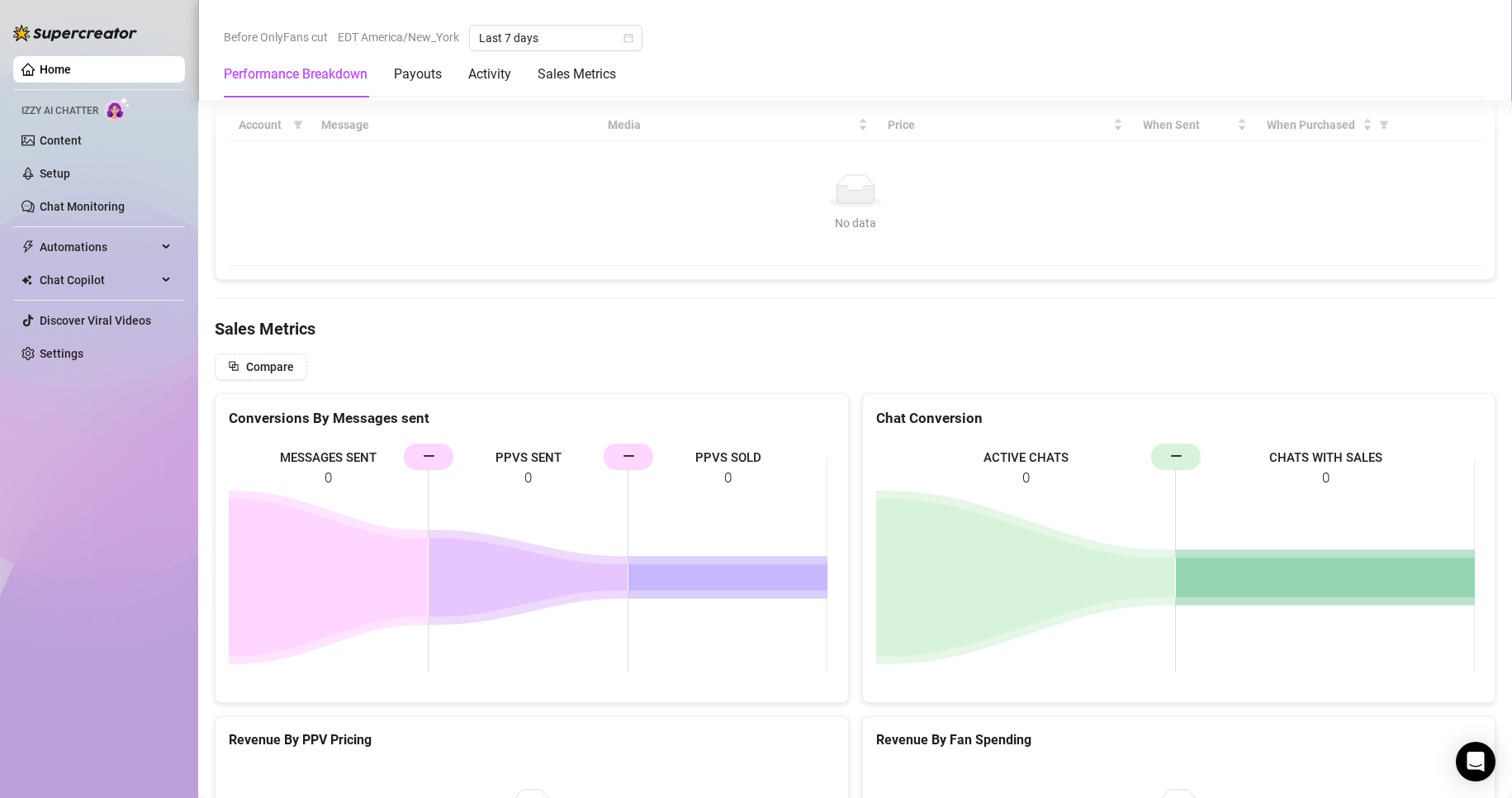 scroll, scrollTop: 1652, scrollLeft: 0, axis: vertical 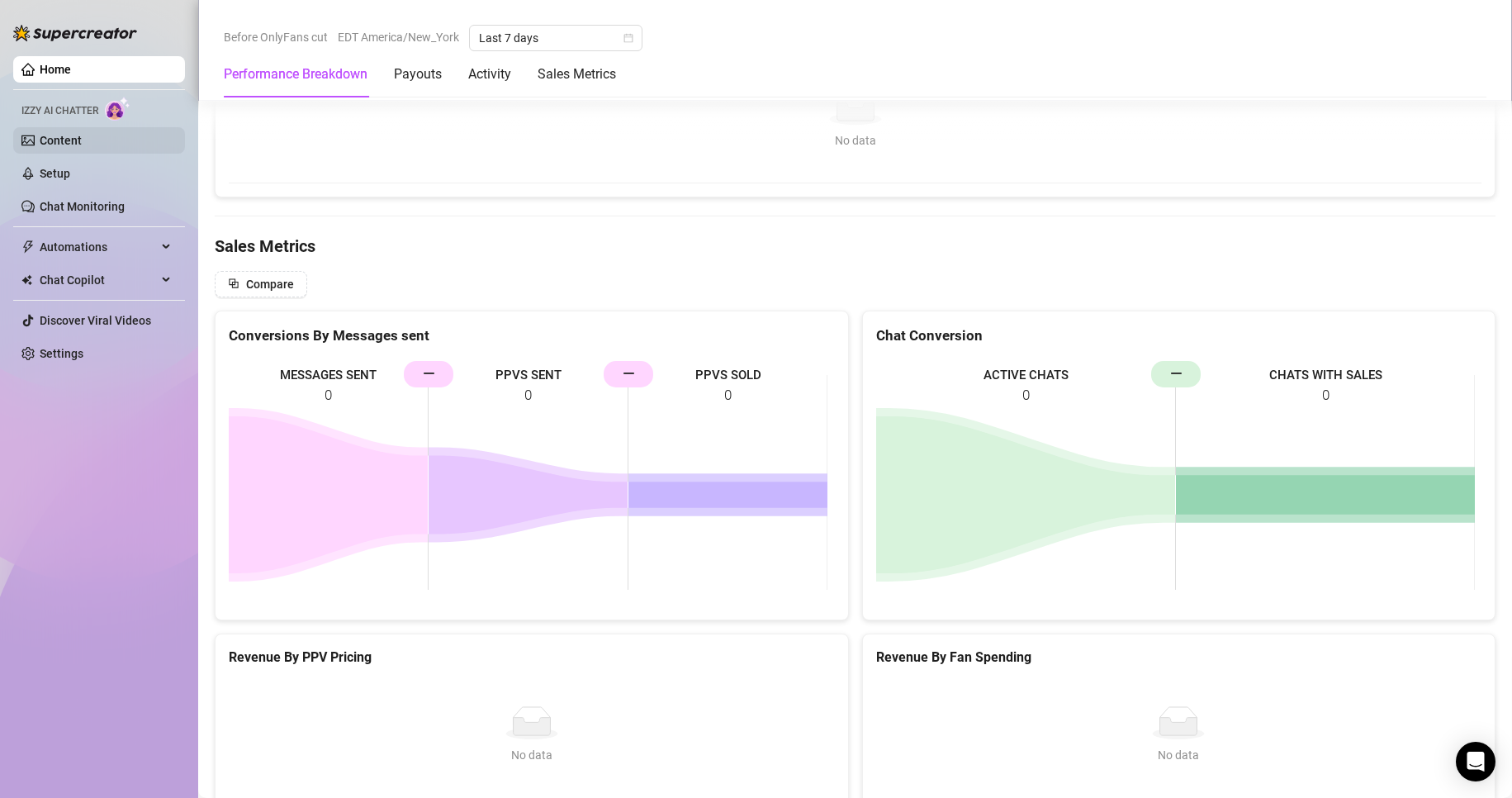 click on "Content" at bounding box center (60, 140) 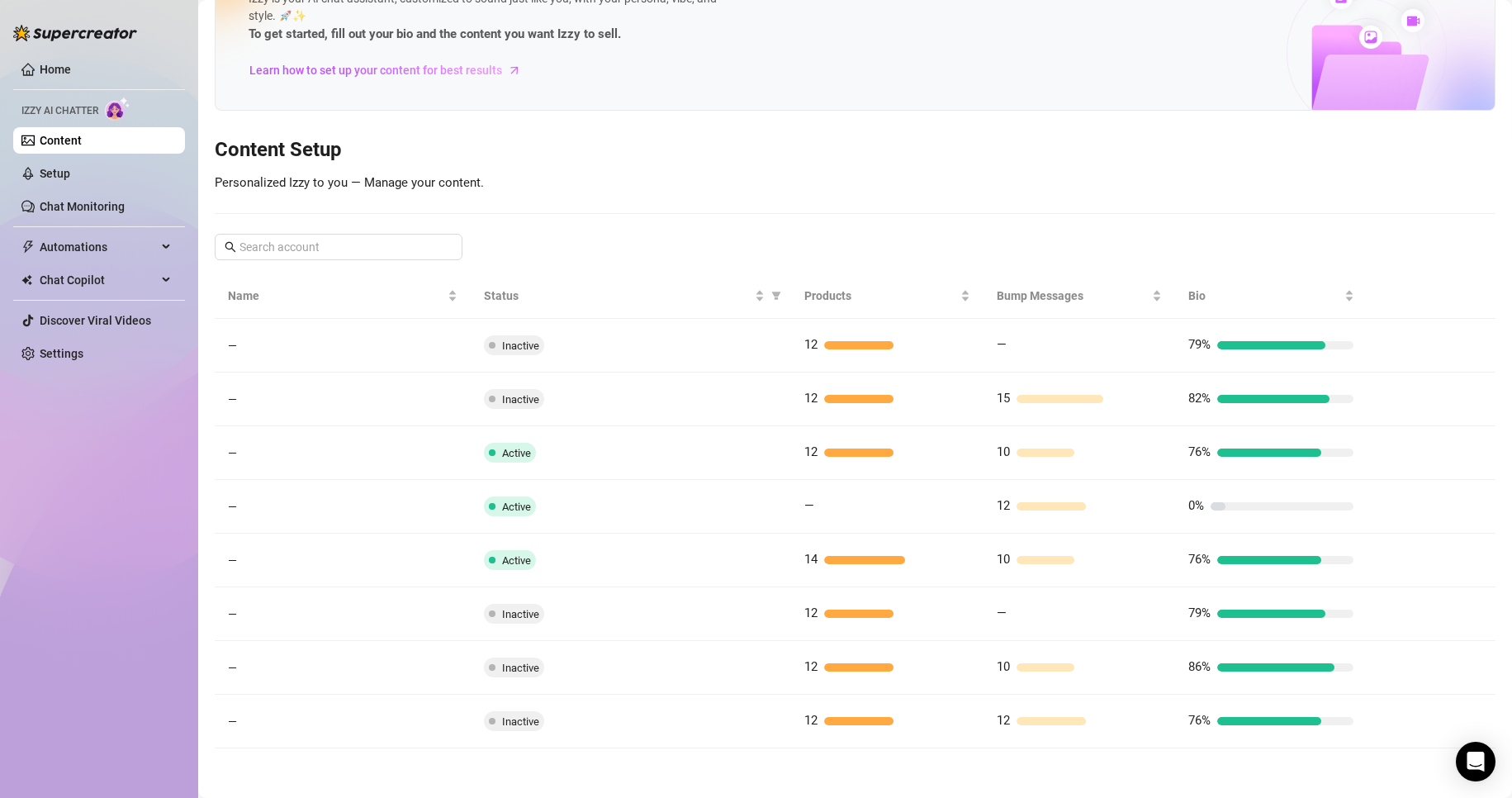 scroll, scrollTop: 0, scrollLeft: 0, axis: both 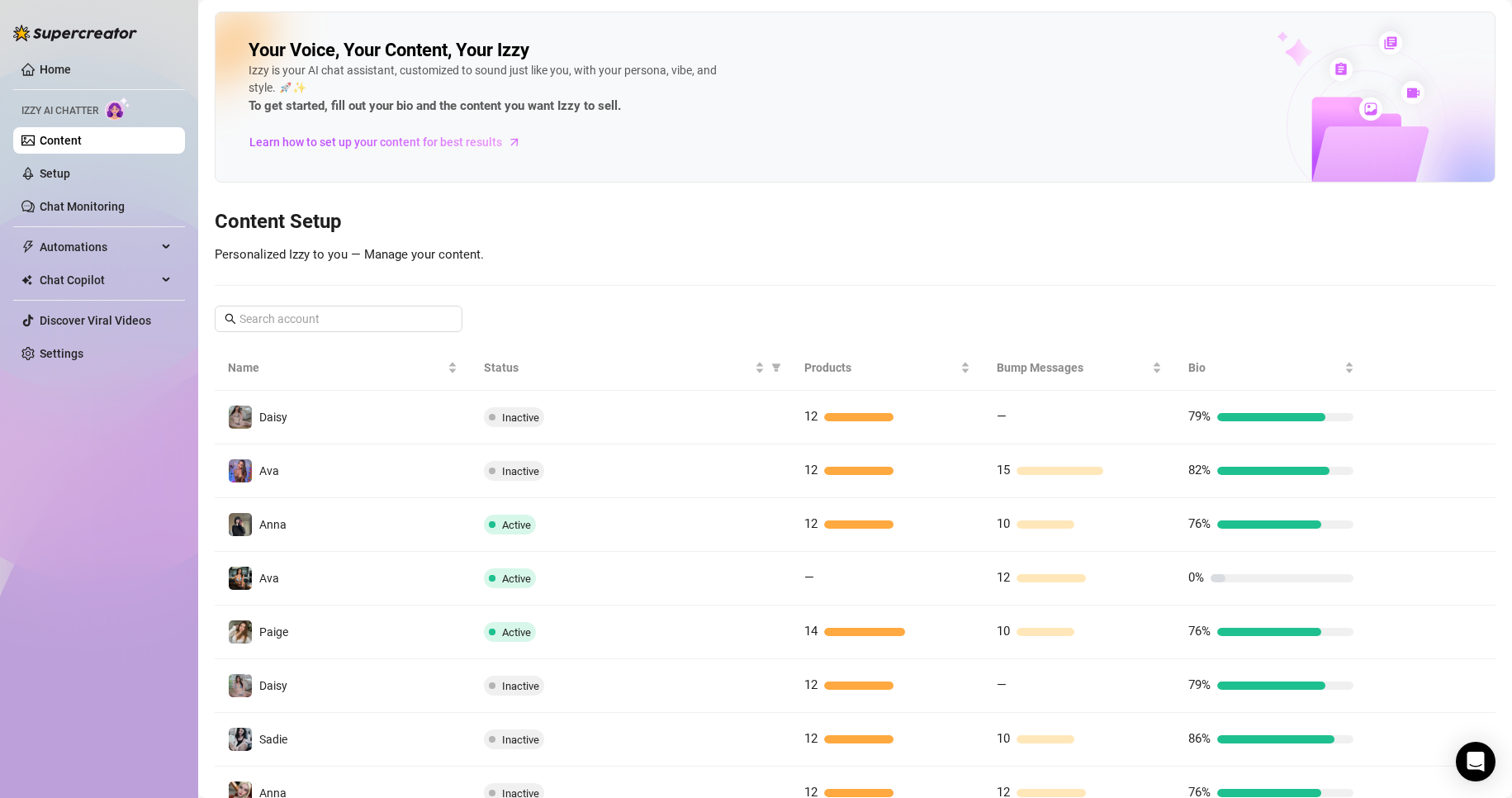click on "Izzy AI Chatter" at bounding box center (99, 108) 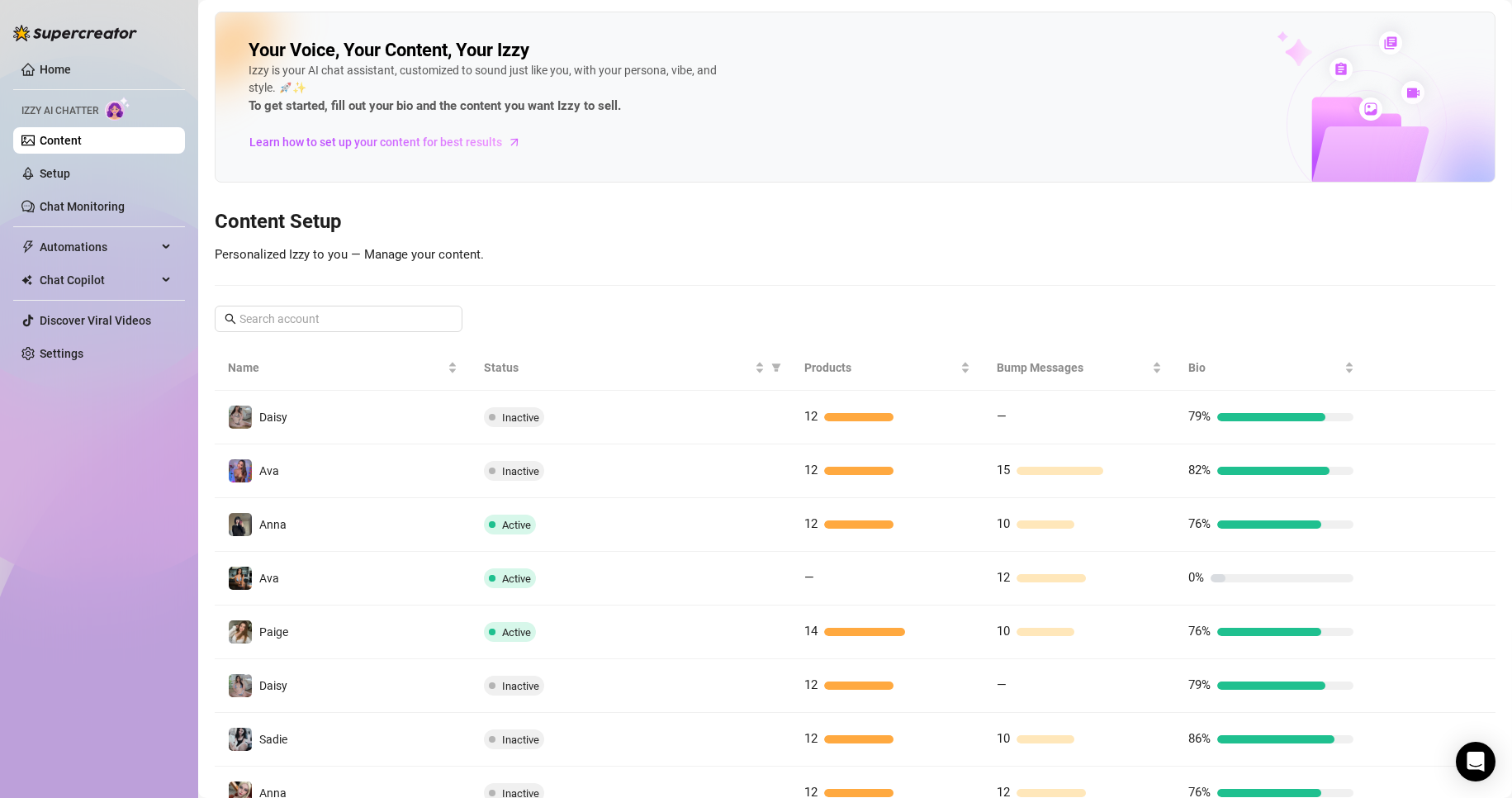 click at bounding box center (117, 108) 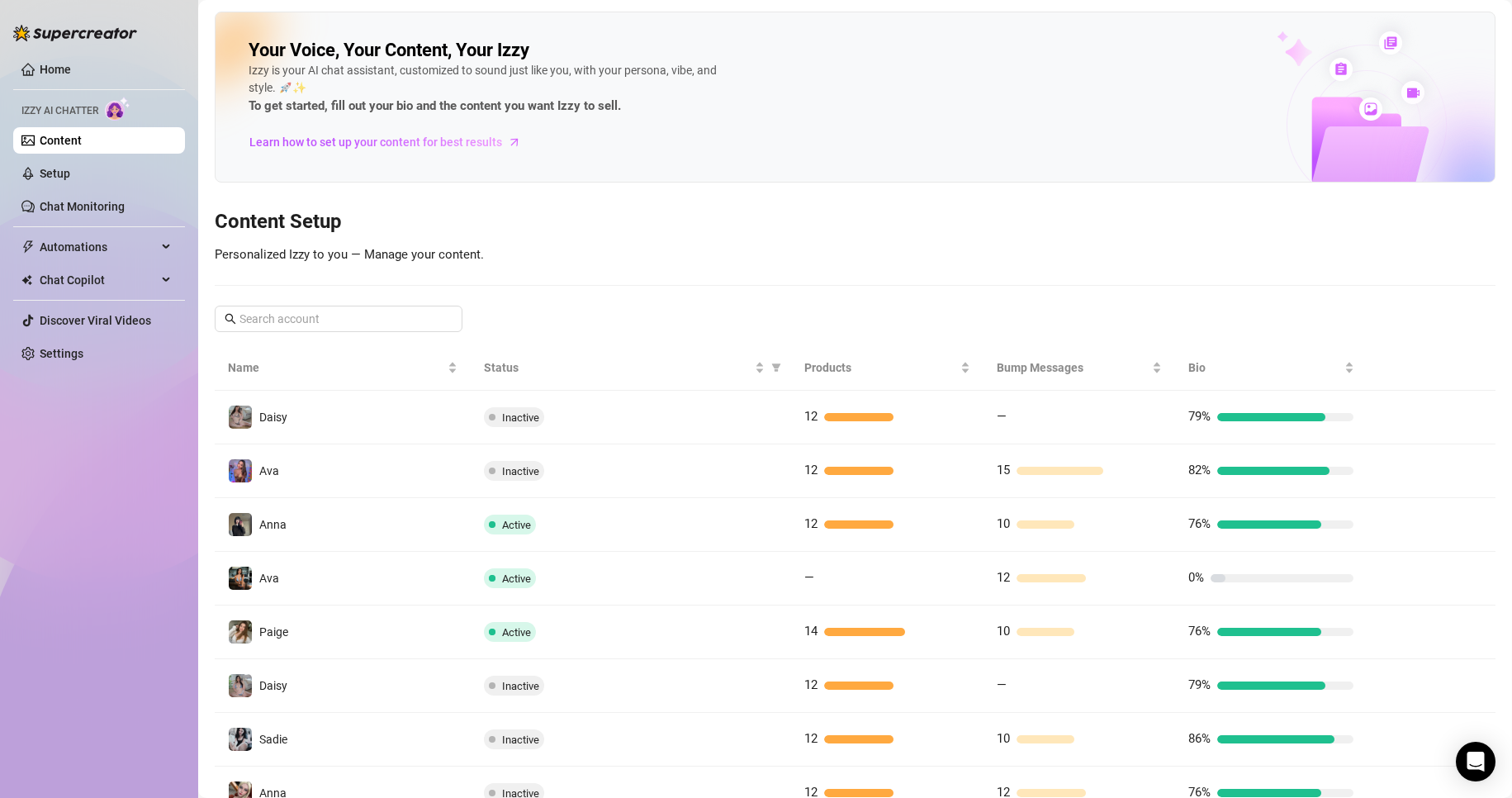click on "Your Voice, Your Content, Your Izzy Izzy is your AI chat assistant, customized to sound just like you, with your persona, vibe, and style. 🚀✨ To get started, fill out your bio and the content you want Izzy to sell. Learn how to set up your content for best results Content Setup Personalized Izzy to you — Manage your content. Name Status Products Bump Messages Bio Daisy Inactive 12 — 79% Ava Inactive 12 15 82% Anna Active 12 10 76% Ava Active — 12 0% Paige Active 14 10 76% Daisy Inactive 12 — 79% Sadie Inactive 12 10 86% Anna Inactive 12 12 76%" at bounding box center [855, 416] 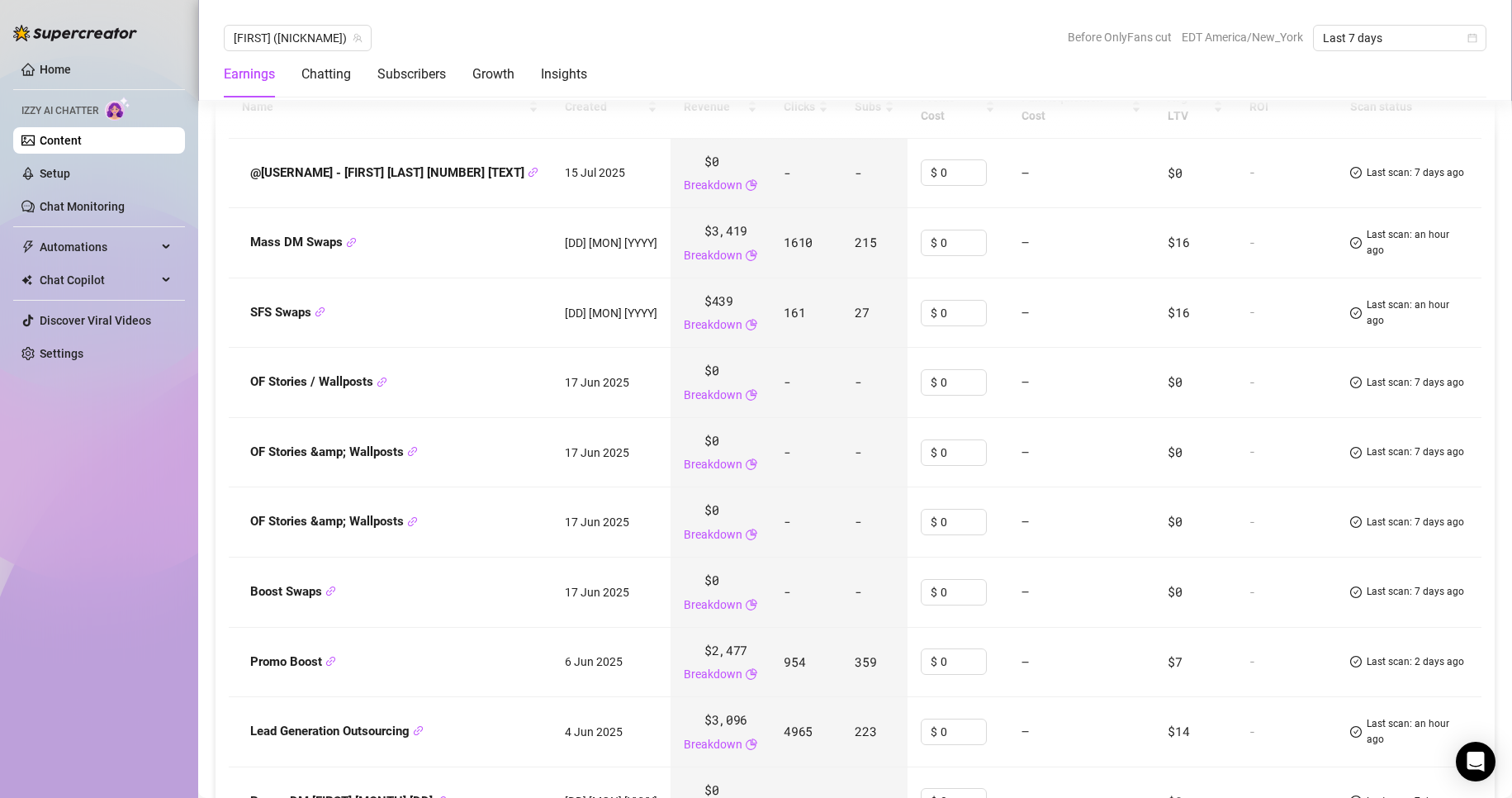 scroll, scrollTop: 2230, scrollLeft: 0, axis: vertical 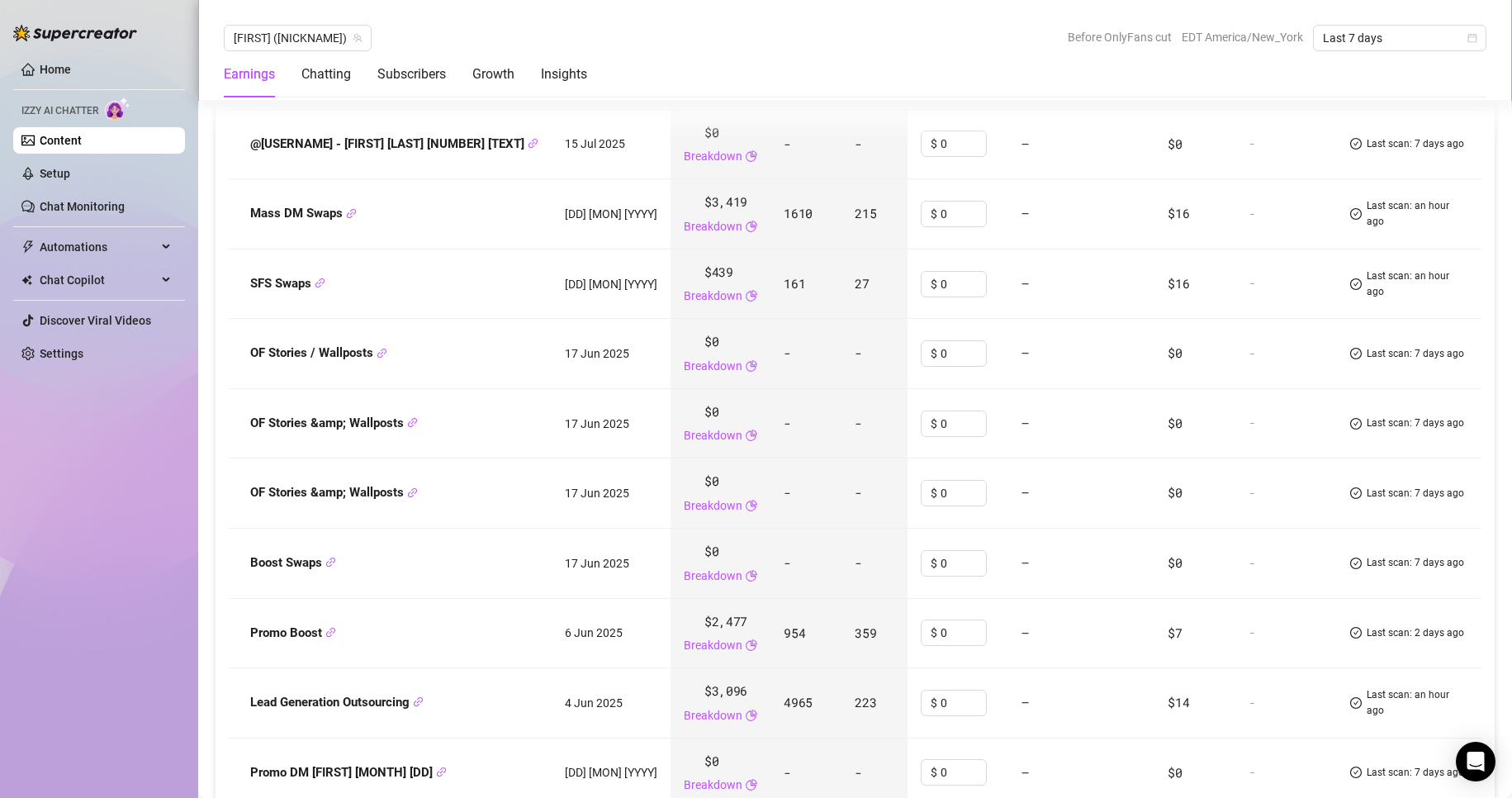 click on "4965" at bounding box center (798, 702) 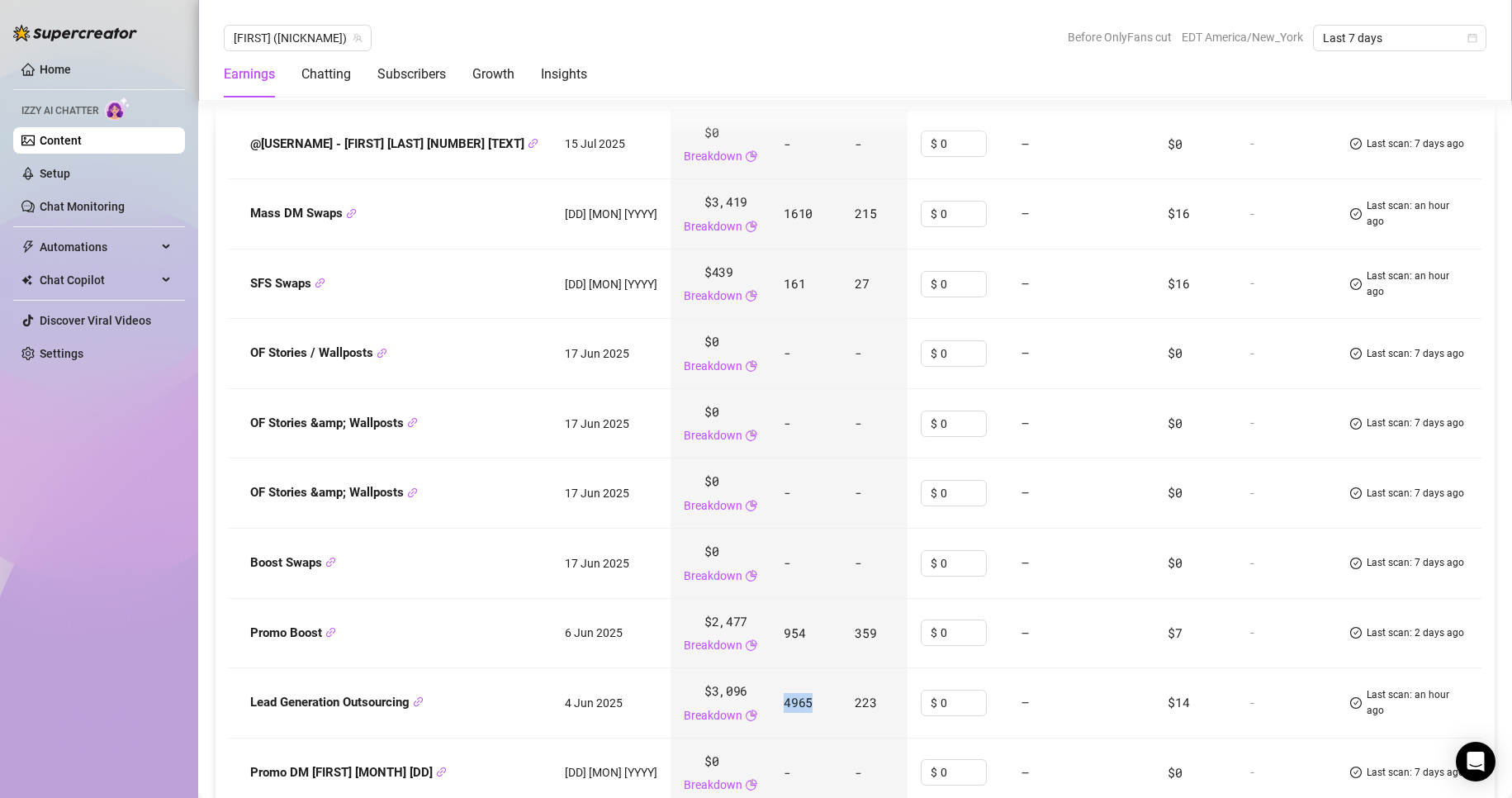 click on "4965" at bounding box center (798, 702) 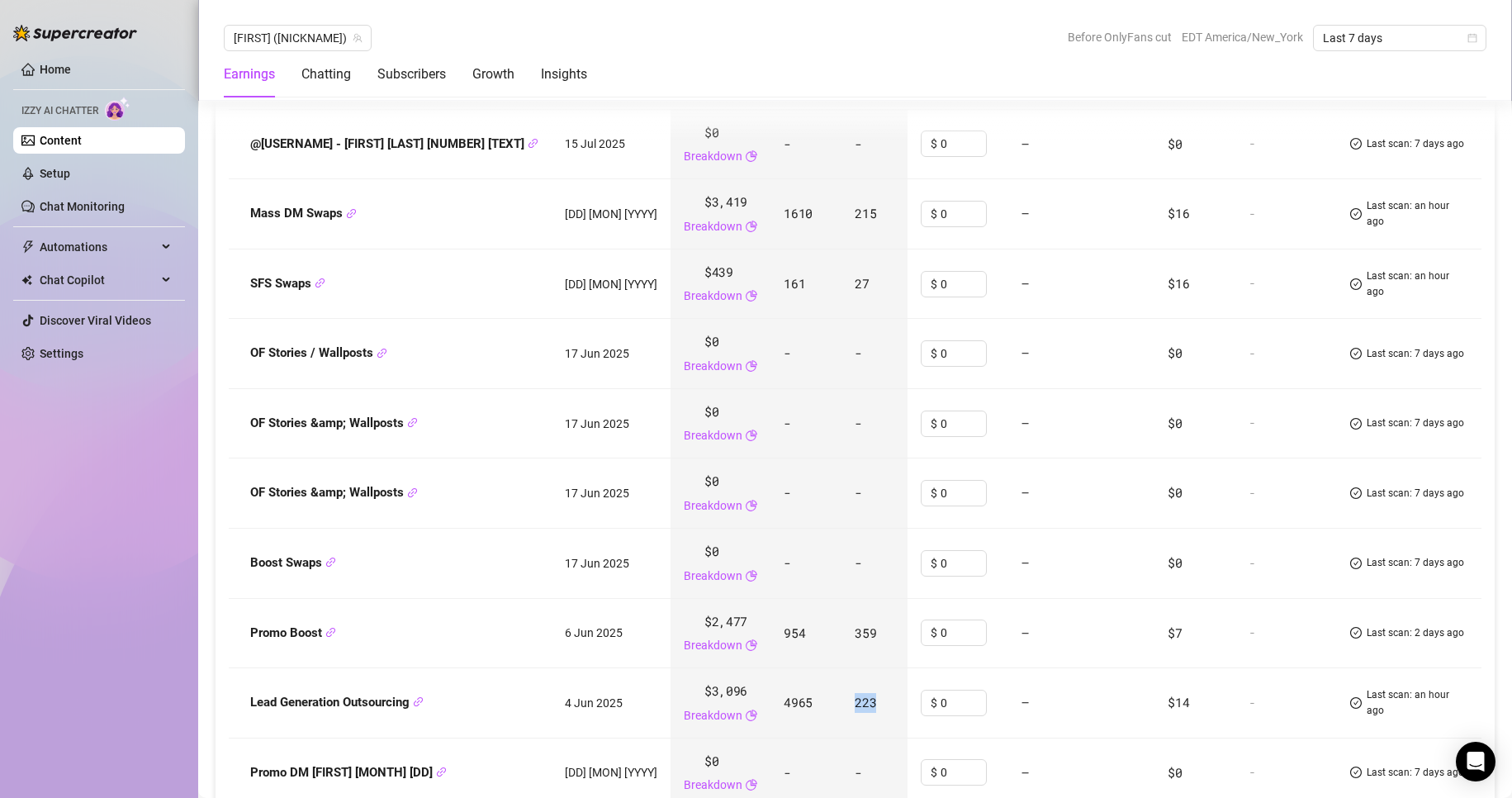 click on "223" at bounding box center (865, 702) 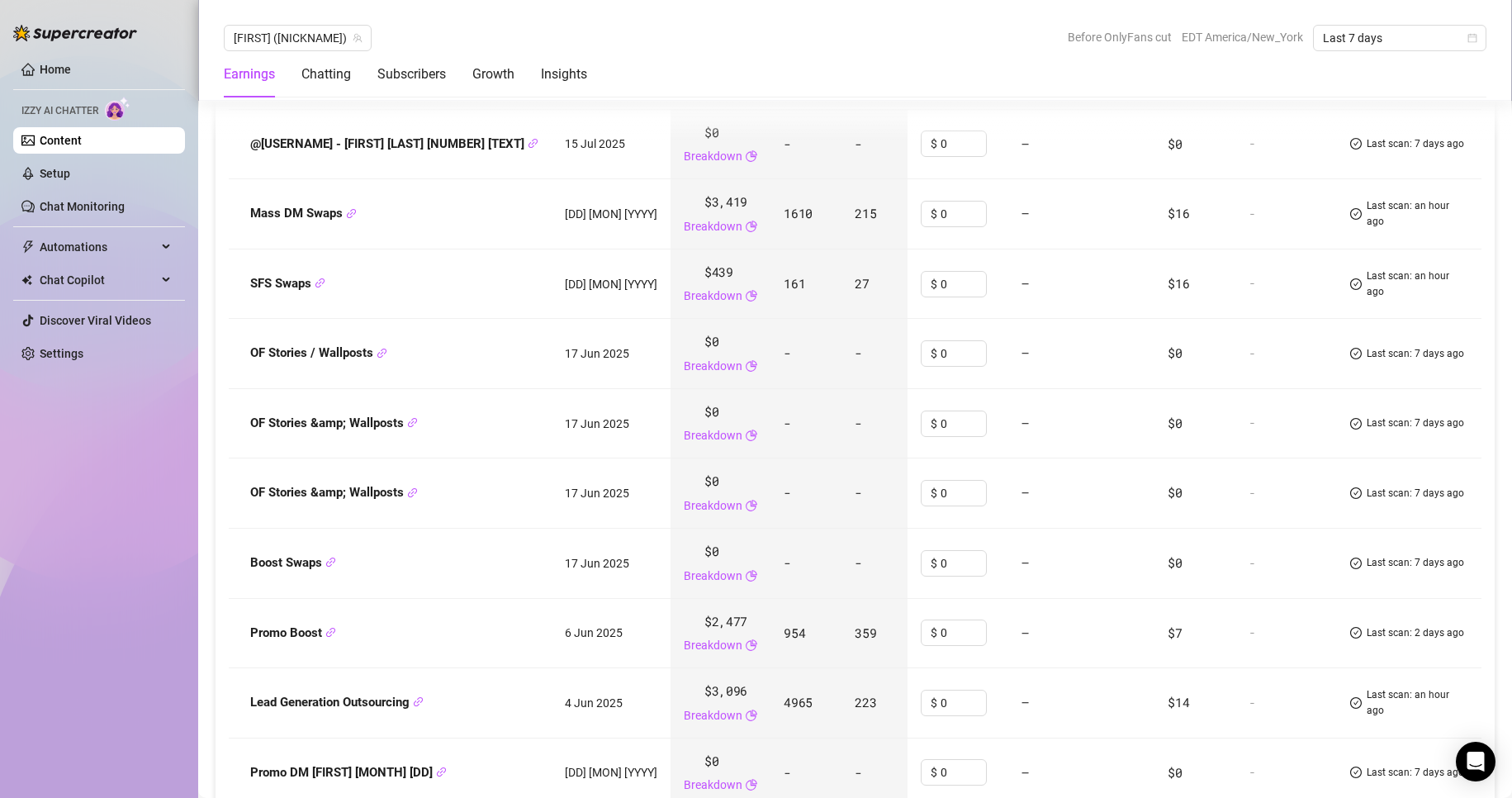 click on "4965" at bounding box center [798, 702] 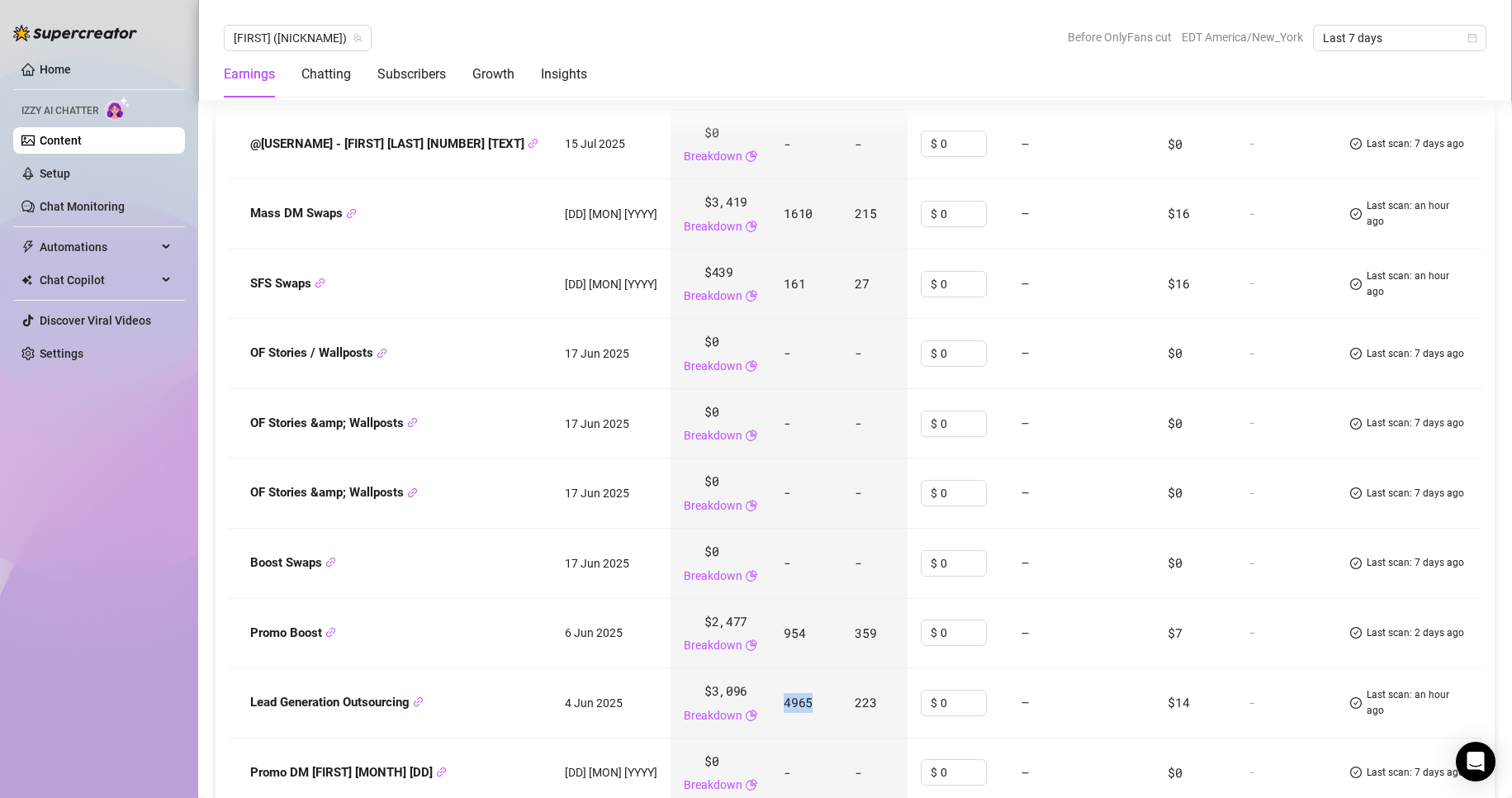 click on "4965" at bounding box center [798, 702] 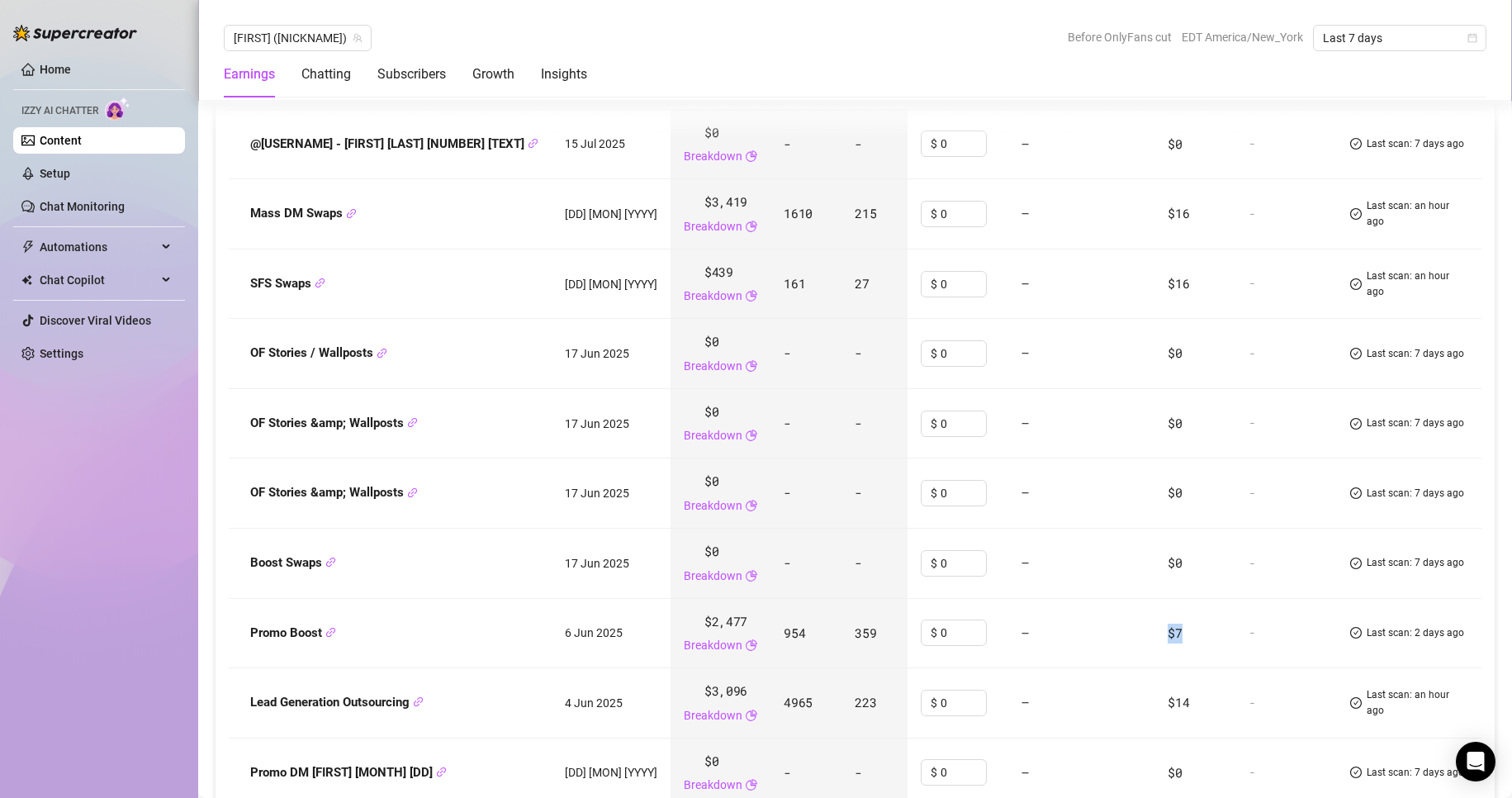 drag, startPoint x: 1139, startPoint y: 626, endPoint x: 1154, endPoint y: 626, distance: 15 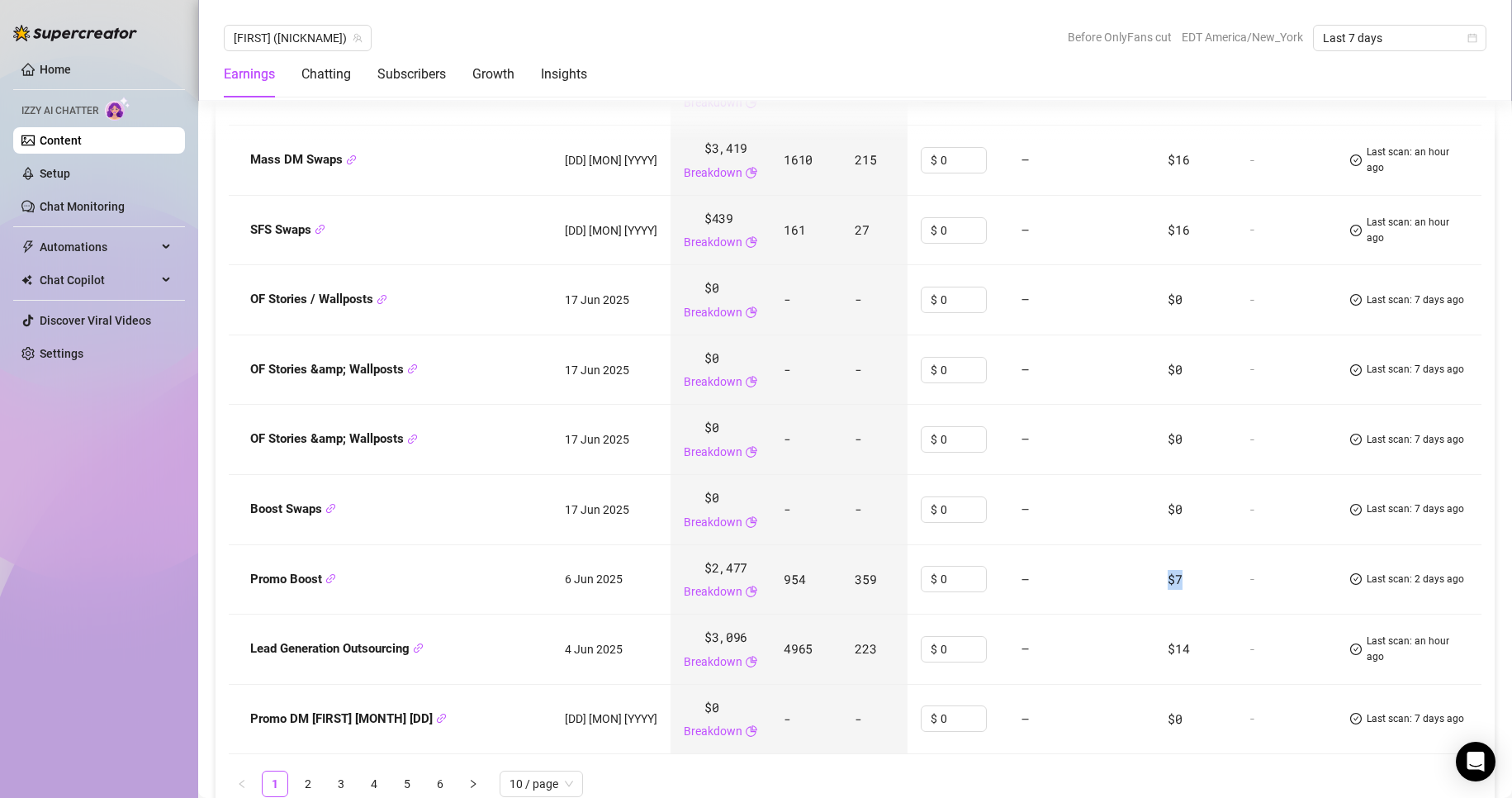 scroll, scrollTop: 2313, scrollLeft: 0, axis: vertical 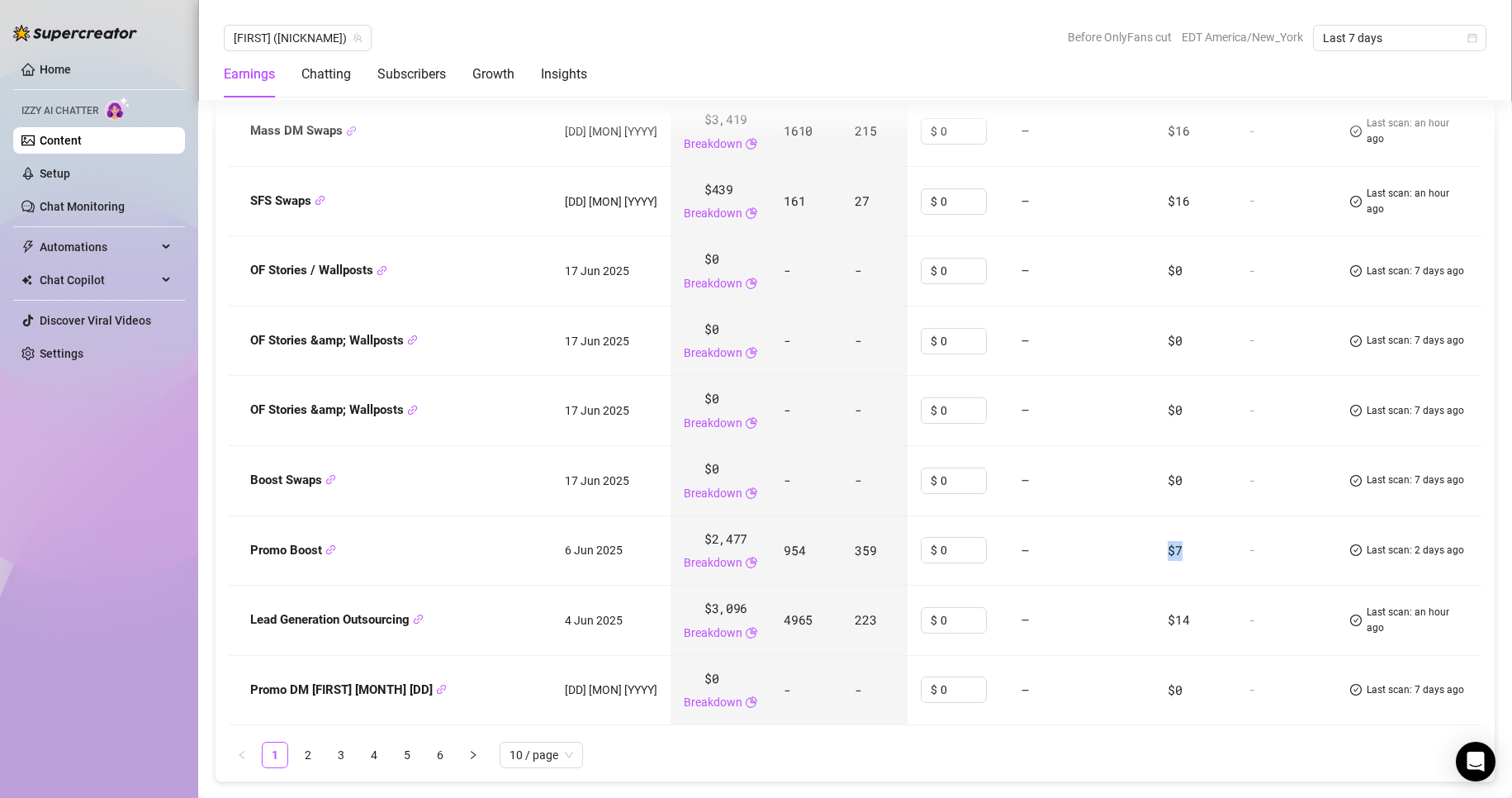 copy on "$7" 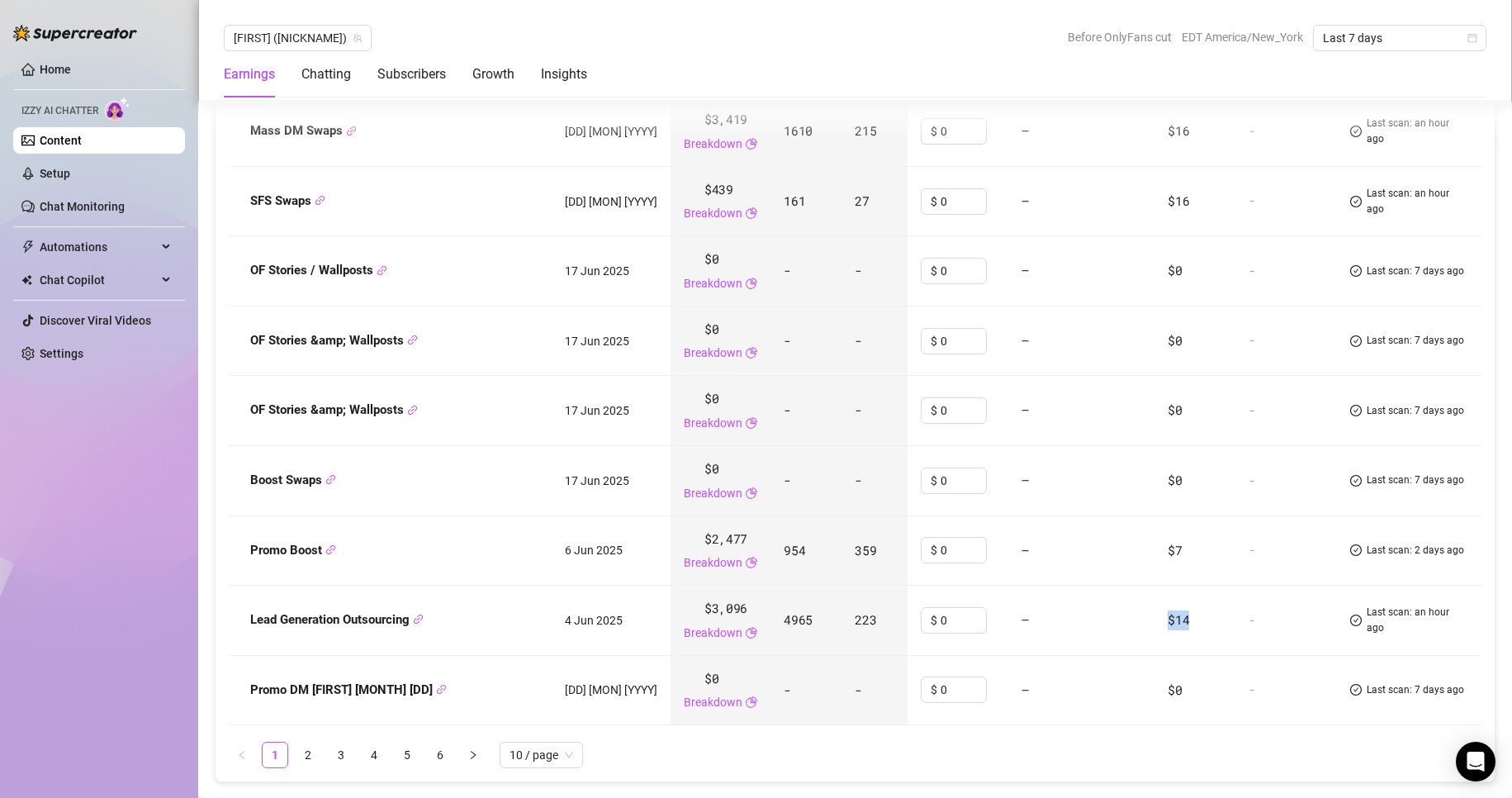 drag, startPoint x: 1164, startPoint y: 613, endPoint x: 1134, endPoint y: 611, distance: 30.06659 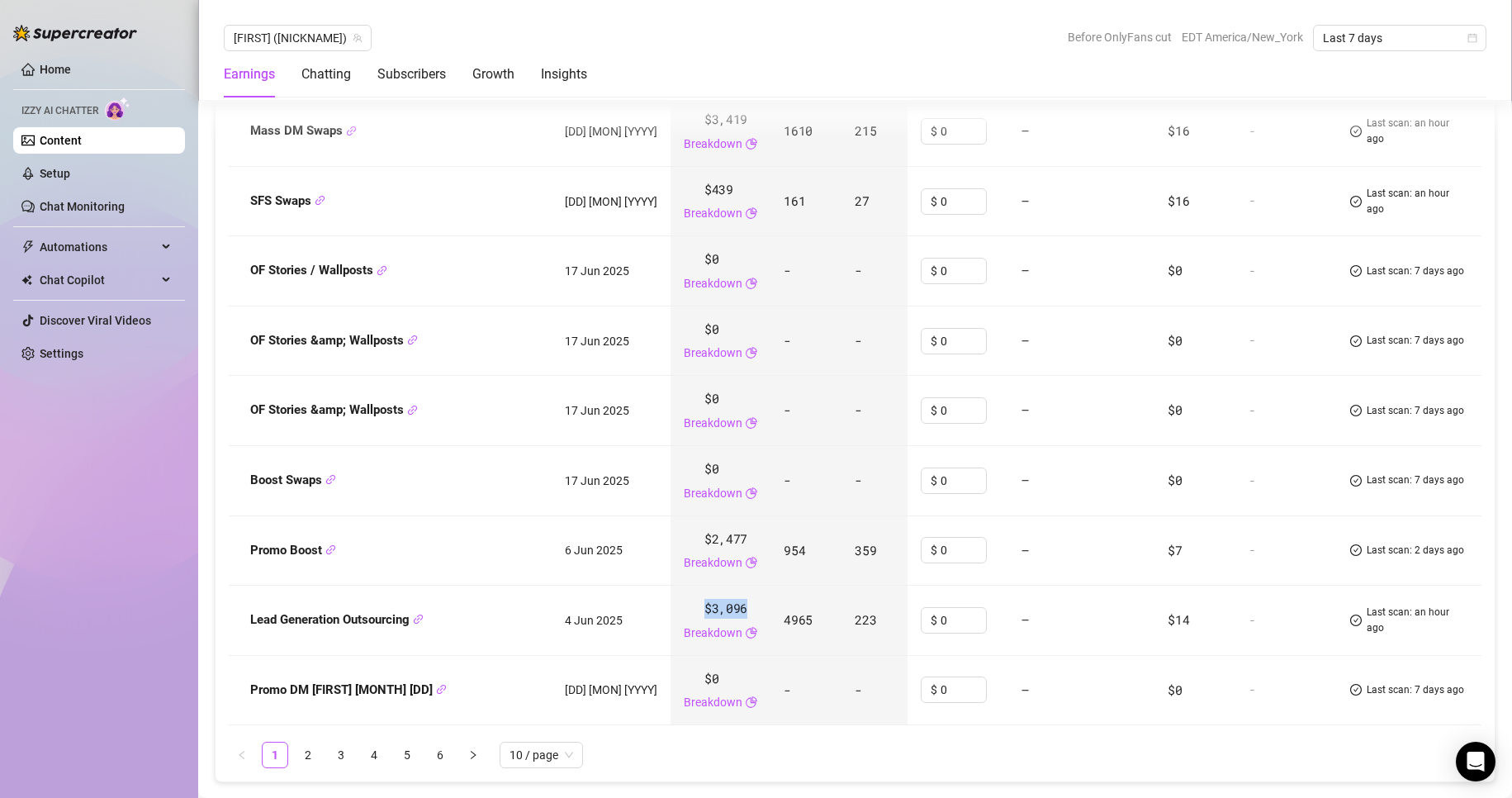 drag, startPoint x: 655, startPoint y: 597, endPoint x: 693, endPoint y: 602, distance: 38.327536 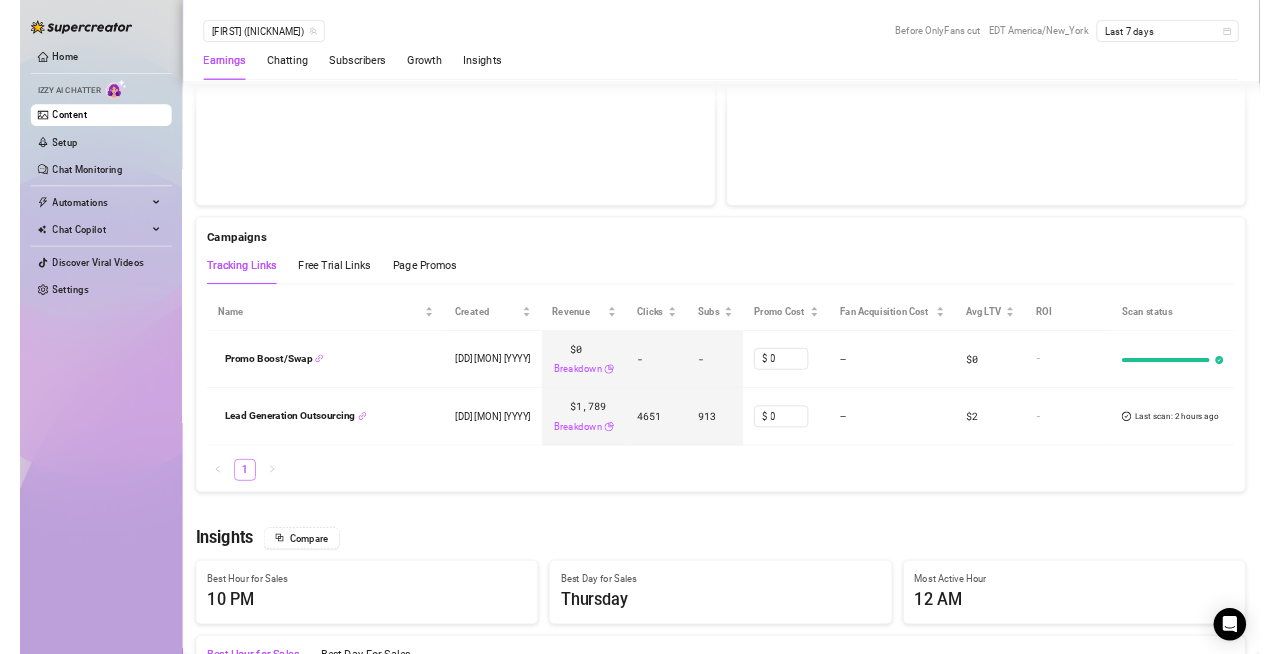 scroll, scrollTop: 2482, scrollLeft: 0, axis: vertical 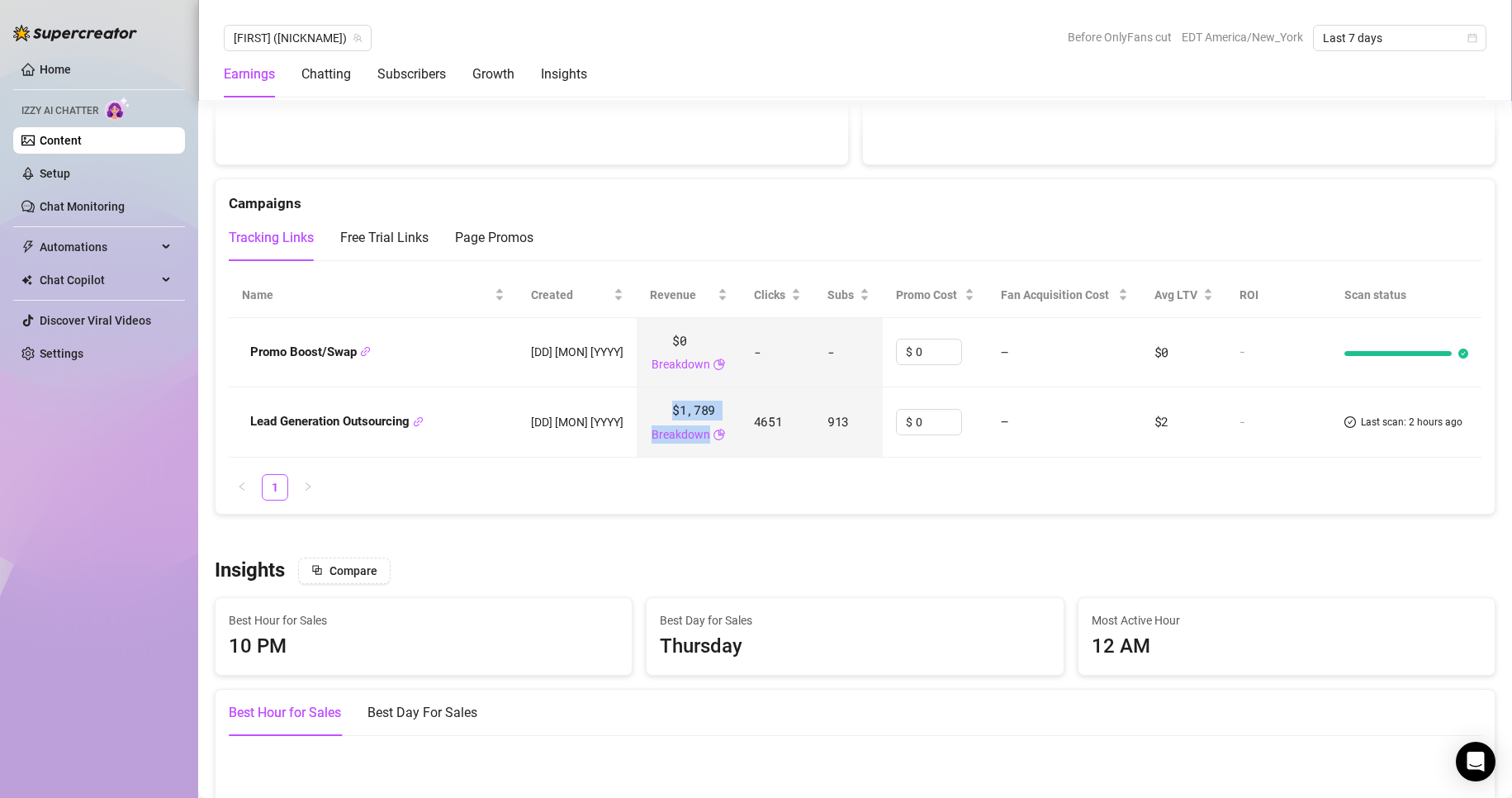 drag, startPoint x: 647, startPoint y: 419, endPoint x: 702, endPoint y: 425, distance: 55.3263 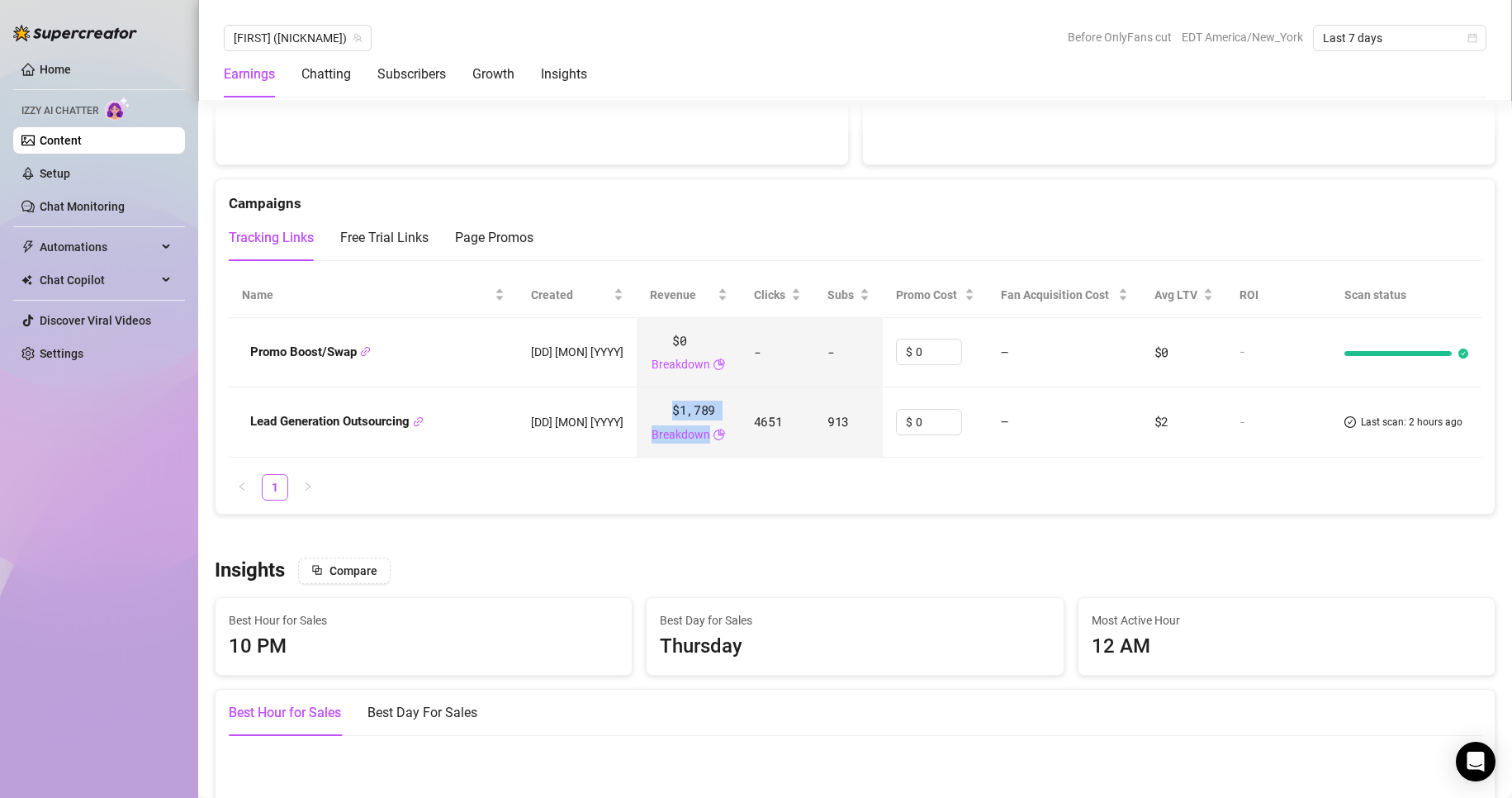 click on "$1,789" at bounding box center (694, 411) 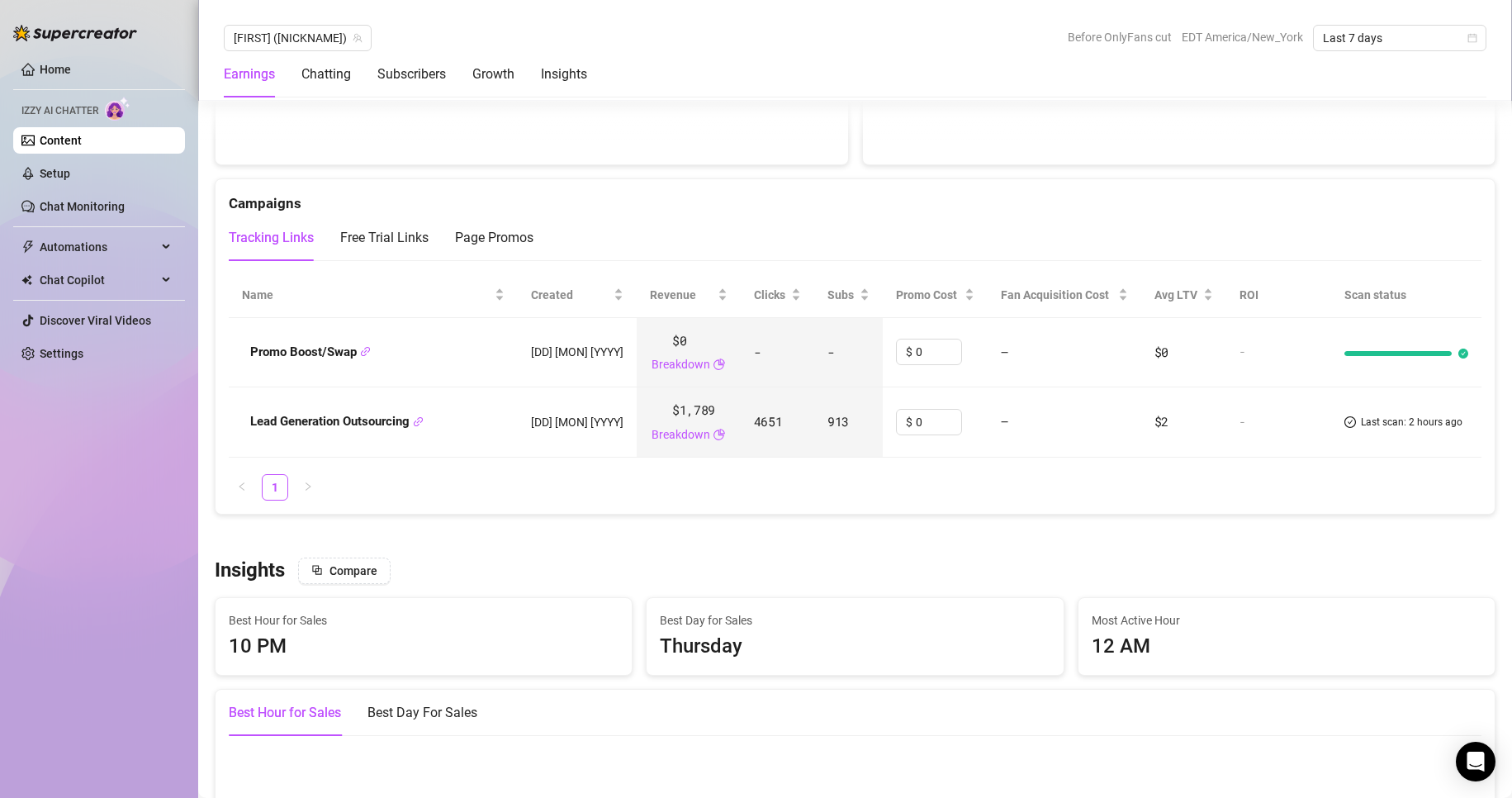 click on "$1,789" at bounding box center [694, 411] 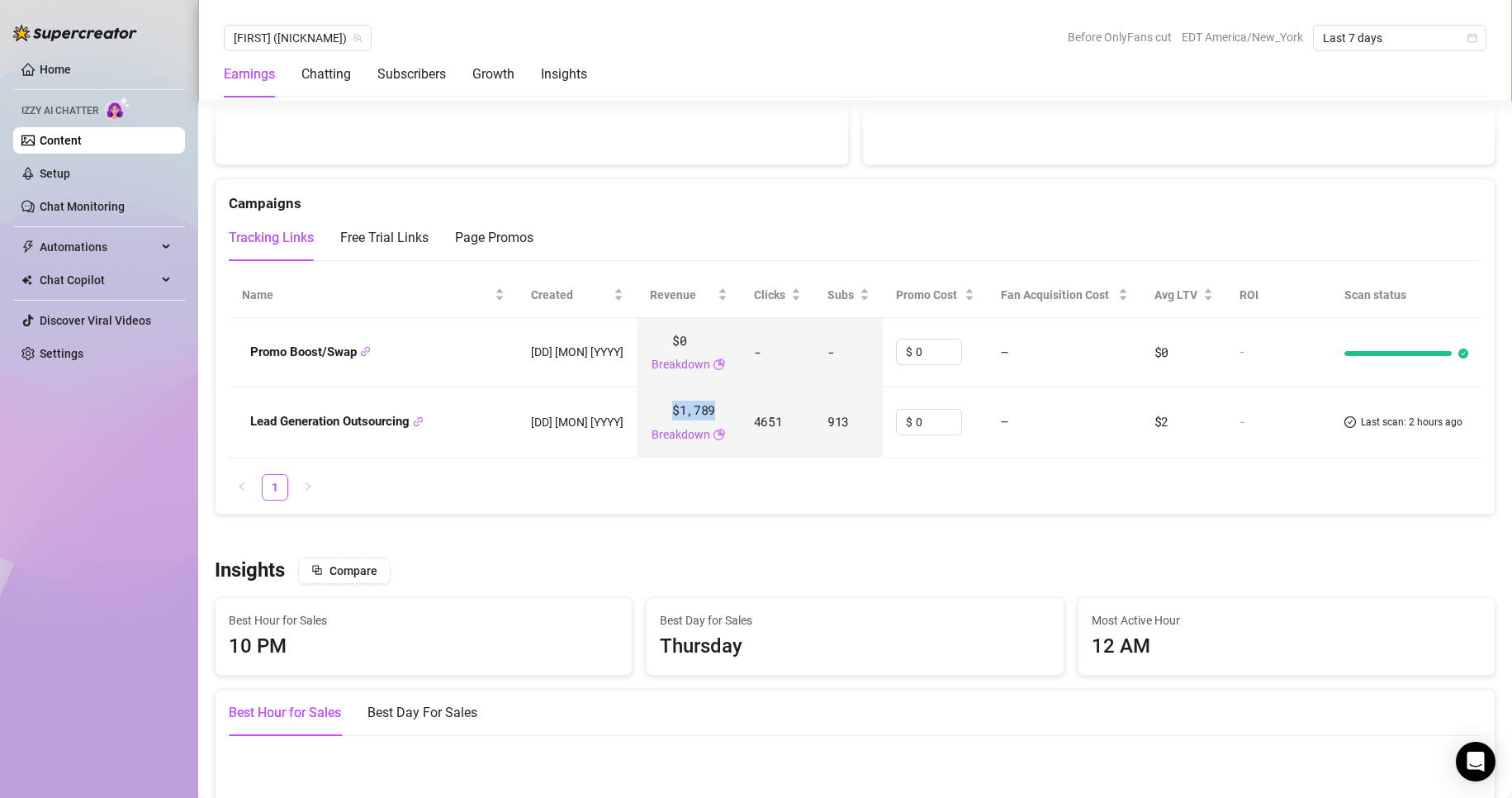 drag, startPoint x: 675, startPoint y: 420, endPoint x: 692, endPoint y: 423, distance: 17.262677 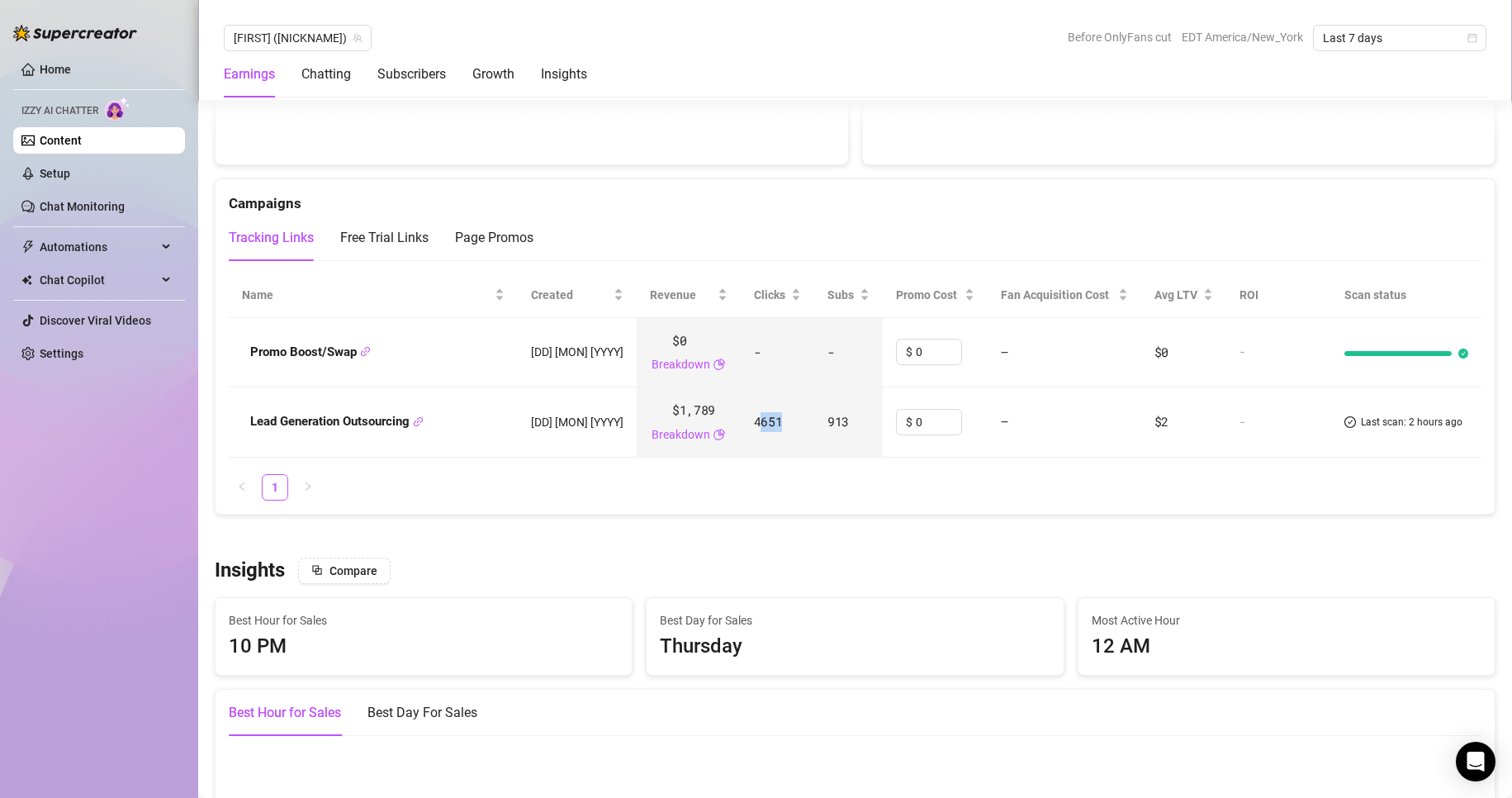 drag, startPoint x: 737, startPoint y: 428, endPoint x: 763, endPoint y: 428, distance: 26 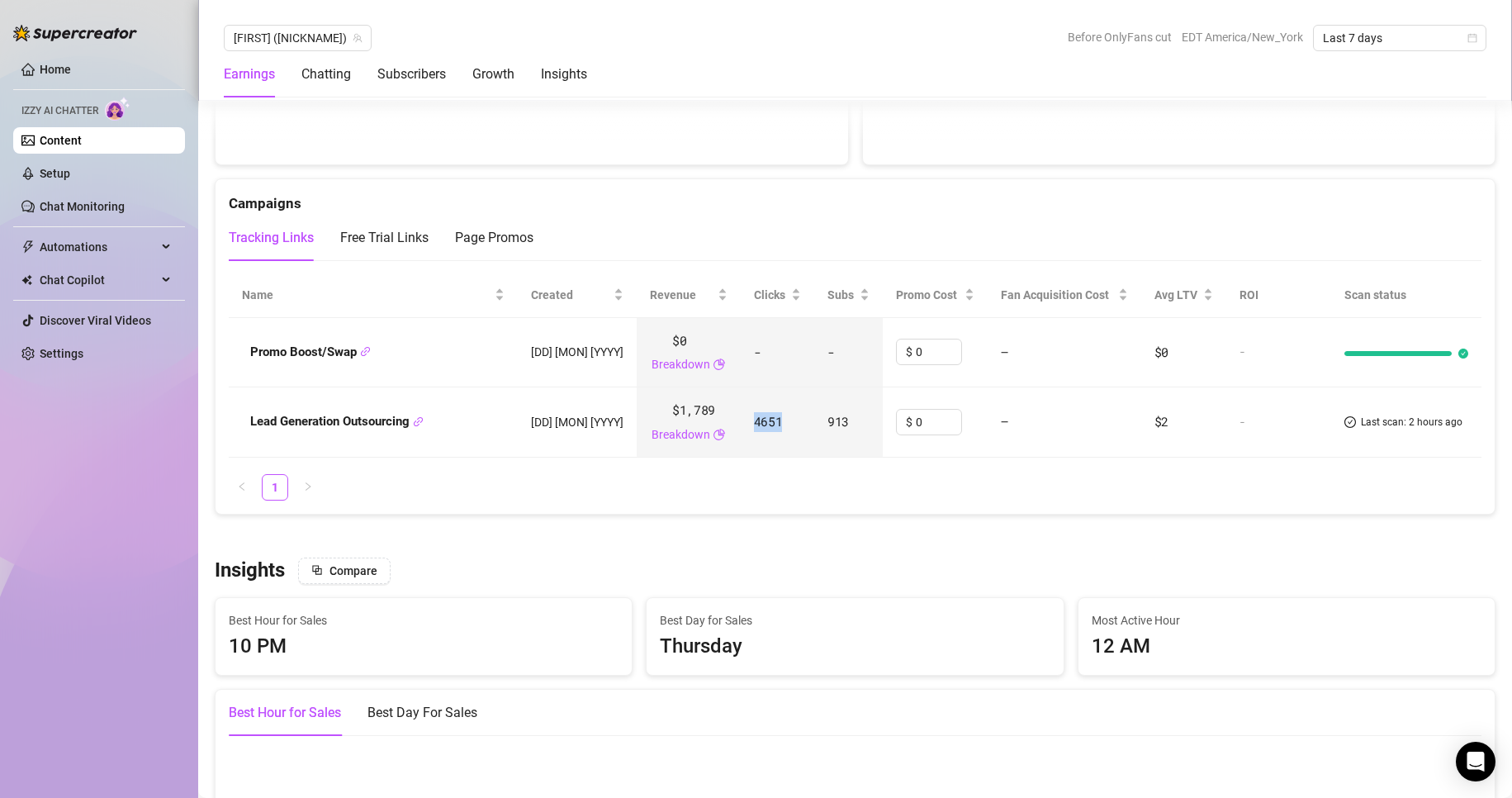 drag, startPoint x: 736, startPoint y: 427, endPoint x: 759, endPoint y: 427, distance: 23 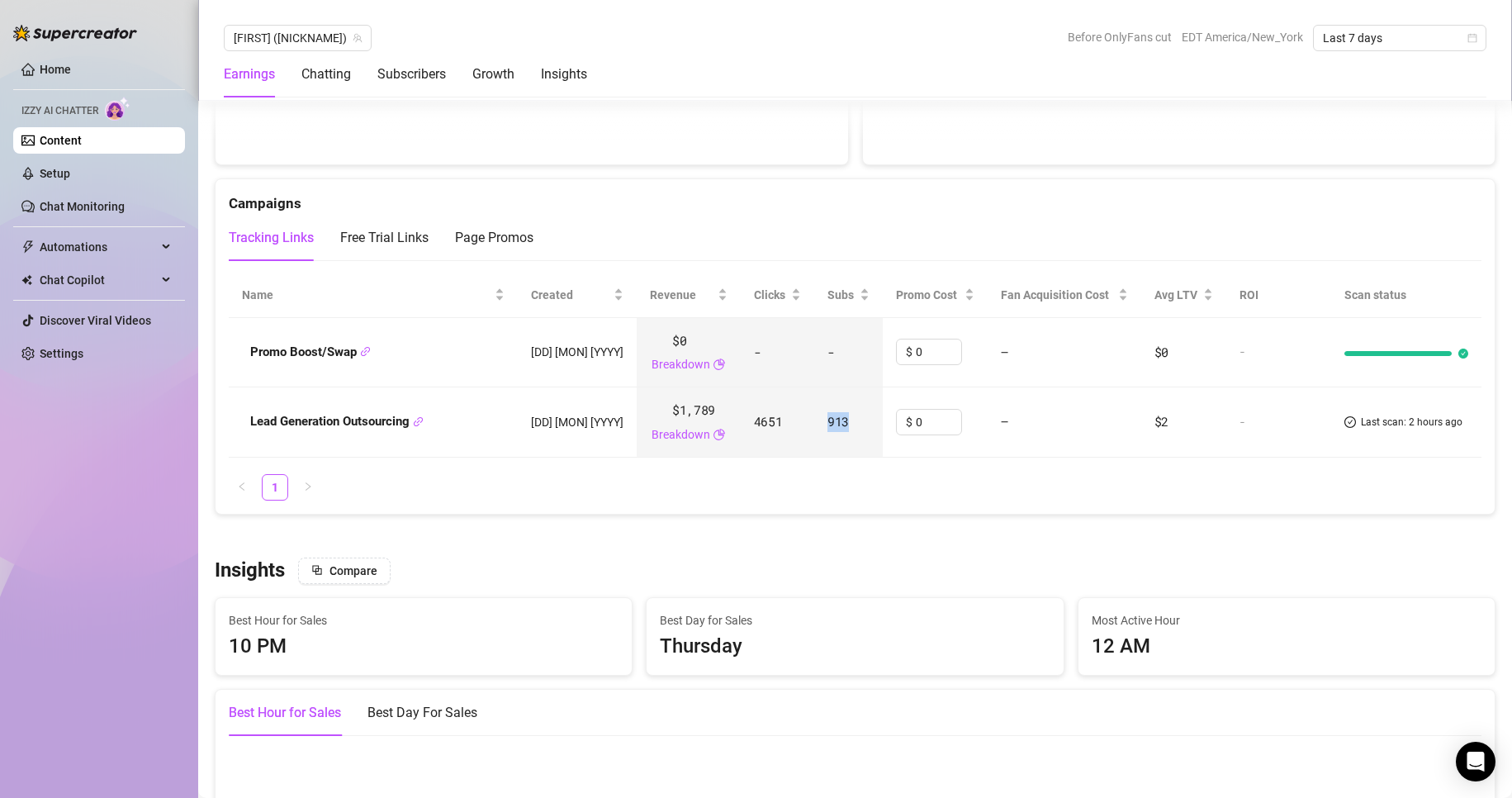 drag, startPoint x: 832, startPoint y: 431, endPoint x: 808, endPoint y: 432, distance: 24.020824 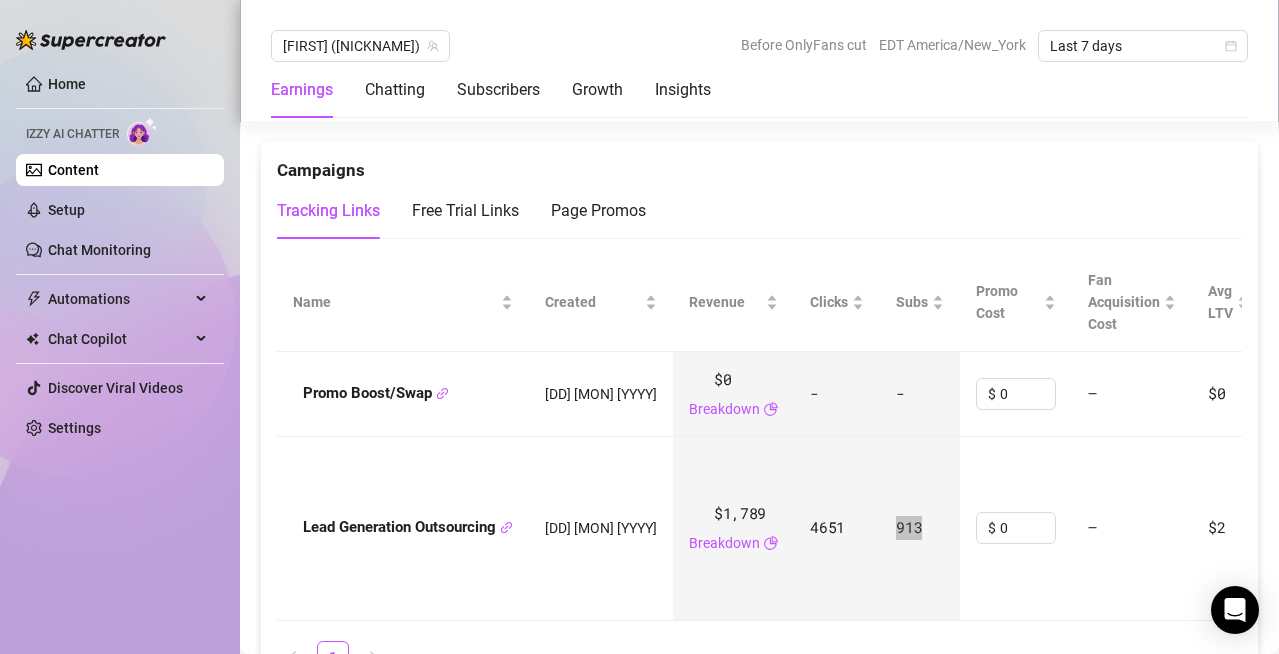 scroll, scrollTop: 2529, scrollLeft: 0, axis: vertical 